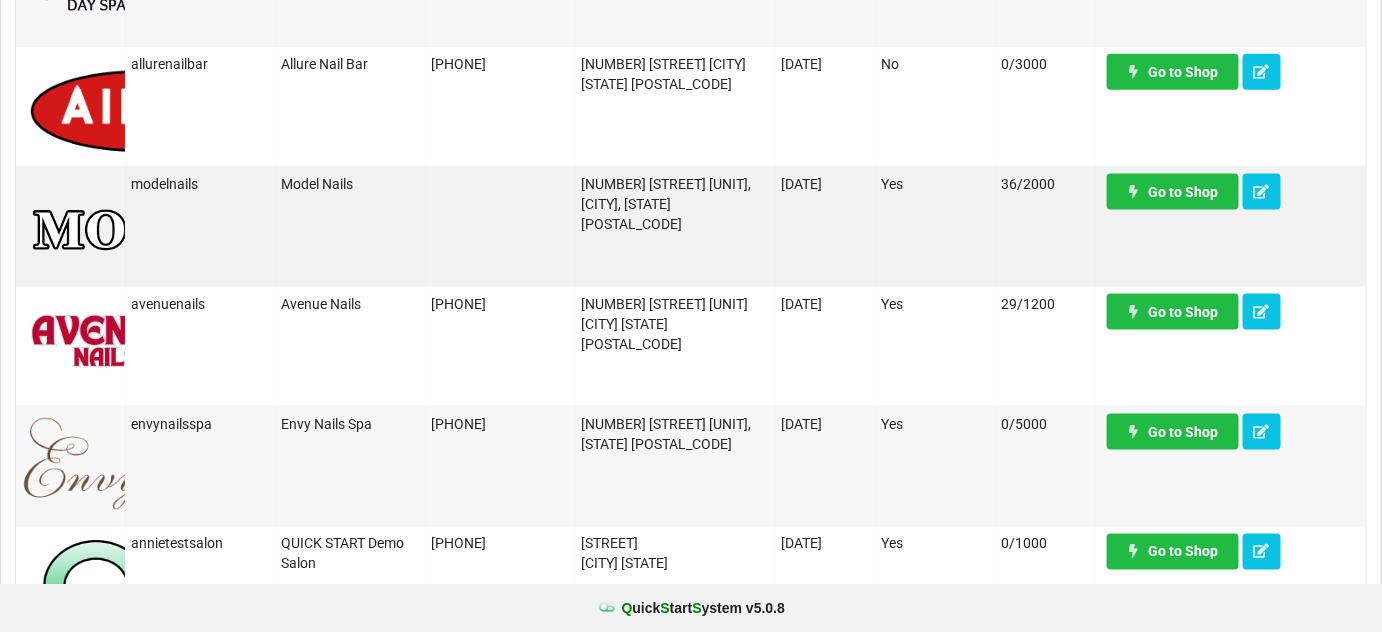 scroll, scrollTop: 727, scrollLeft: 0, axis: vertical 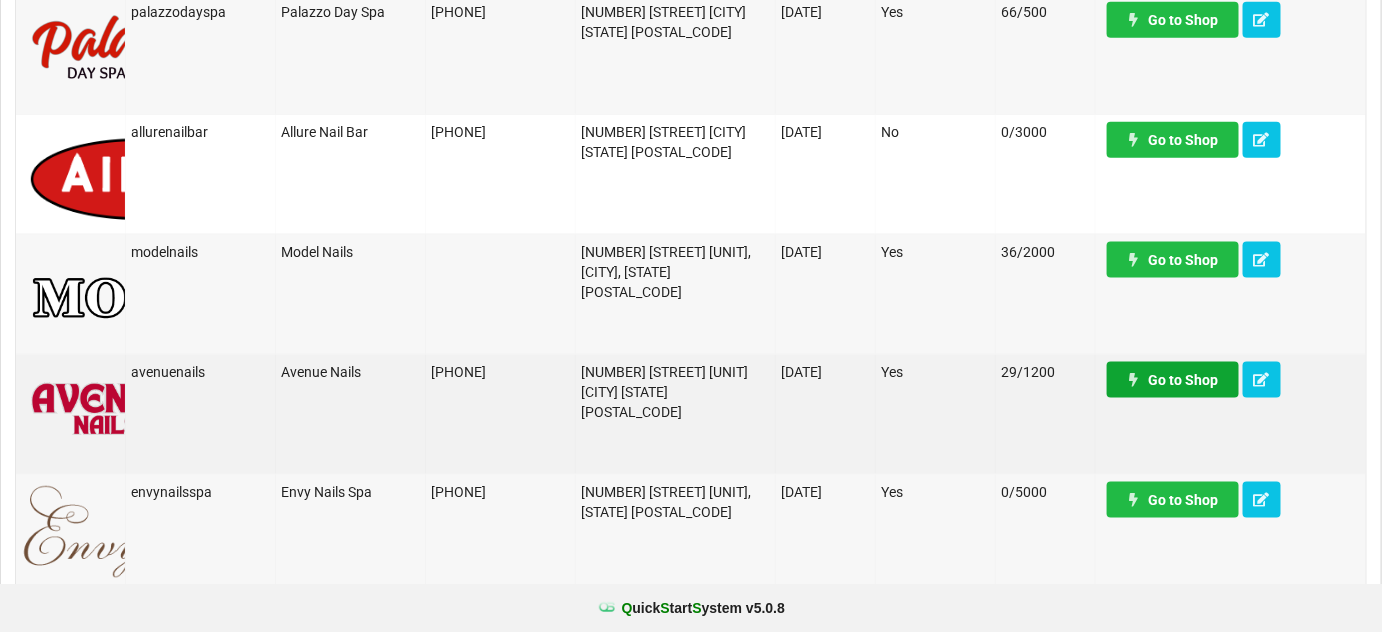 click on "Go to Shop" at bounding box center [1173, 380] 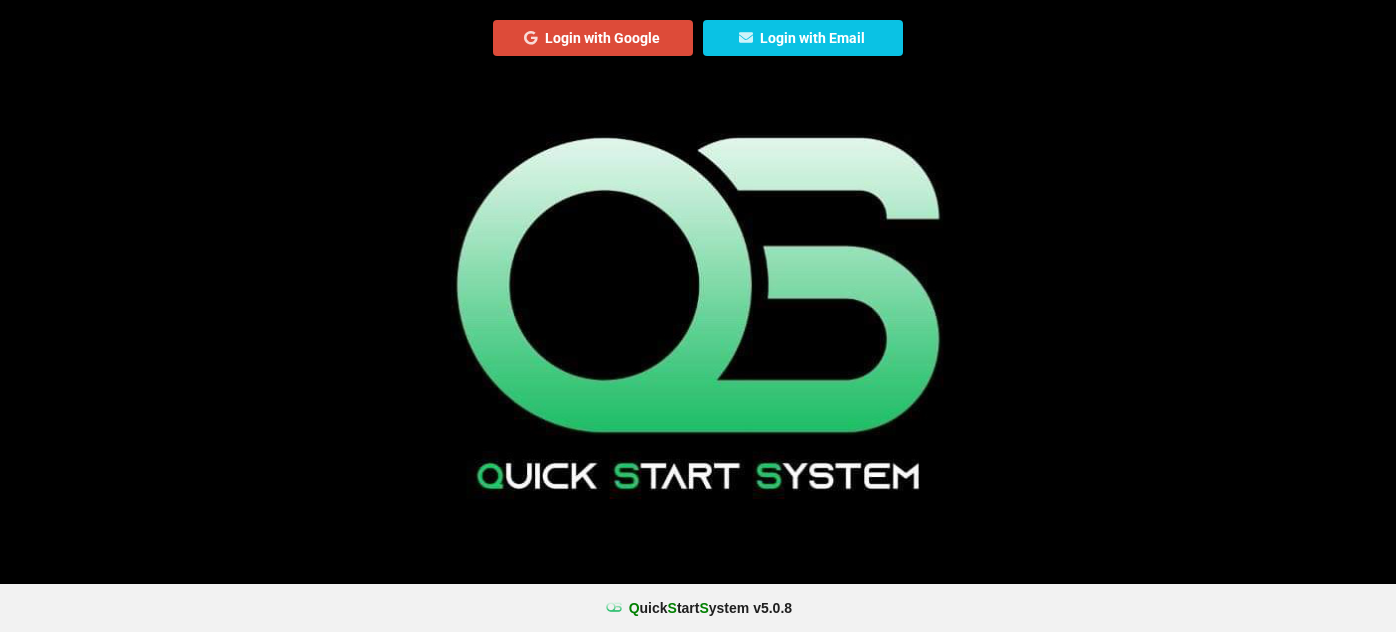scroll, scrollTop: 0, scrollLeft: 0, axis: both 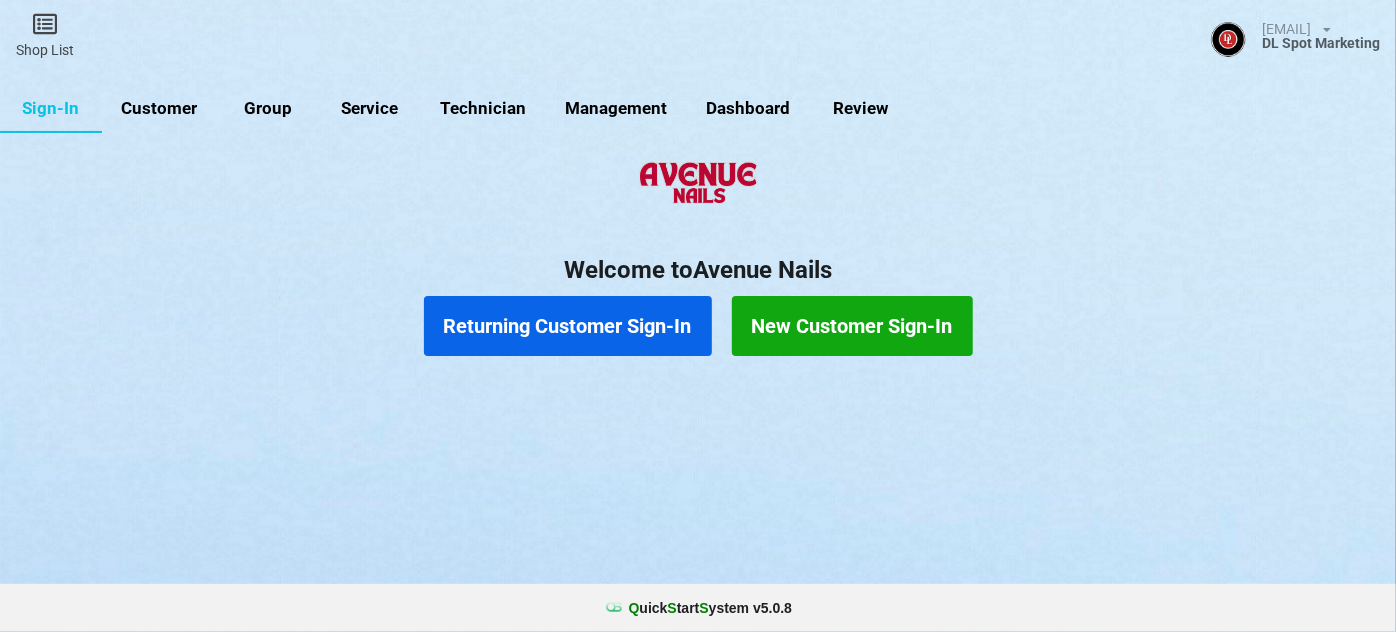 click on "Customer" at bounding box center (159, 109) 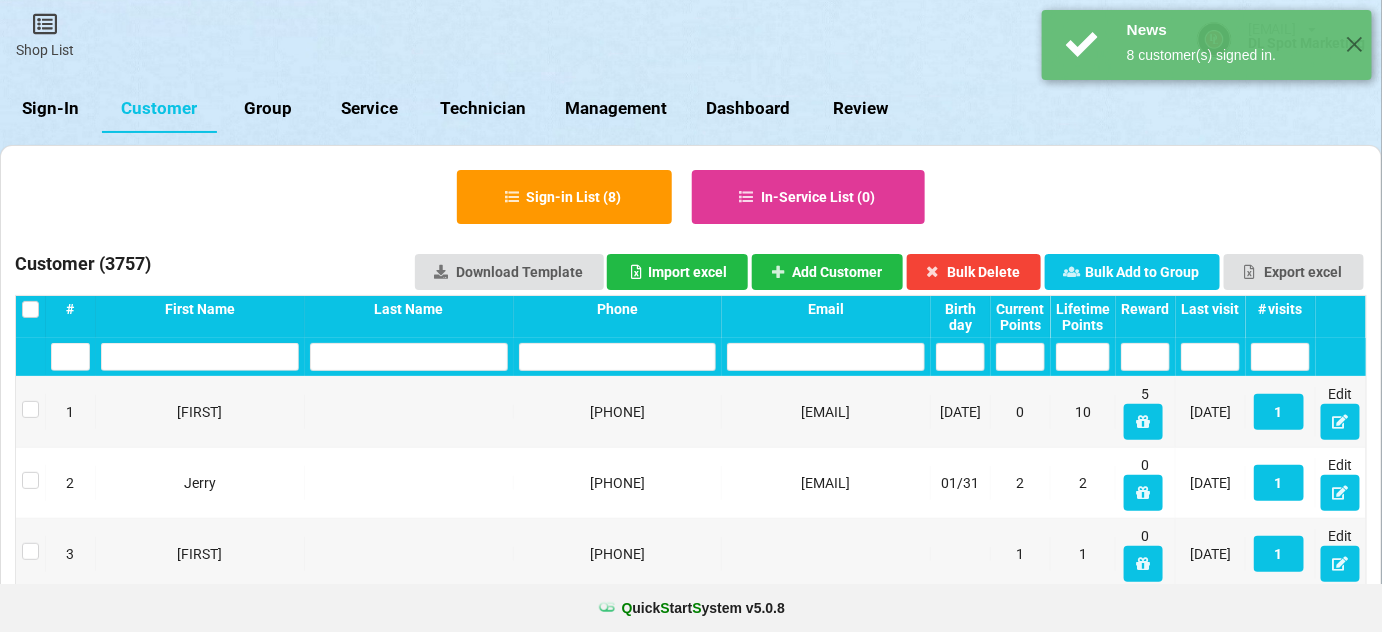 click on "Last visit" at bounding box center [70, 309] 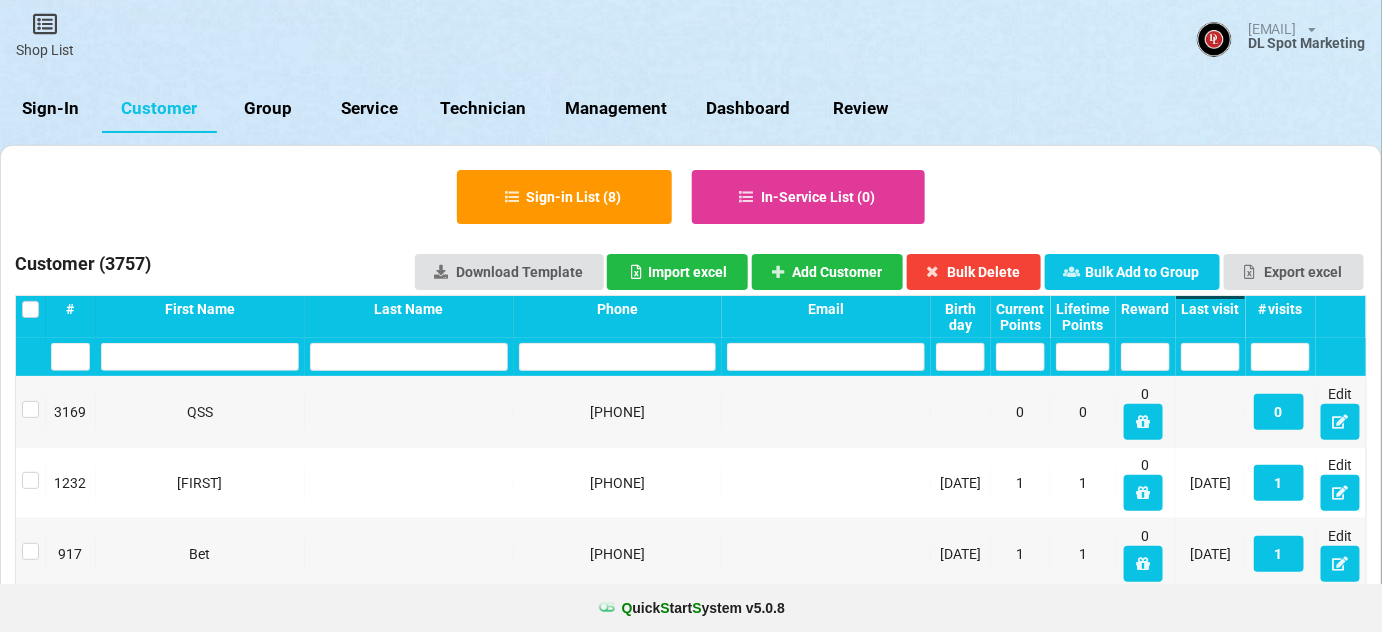 click on "Last visit" at bounding box center [1210, 309] 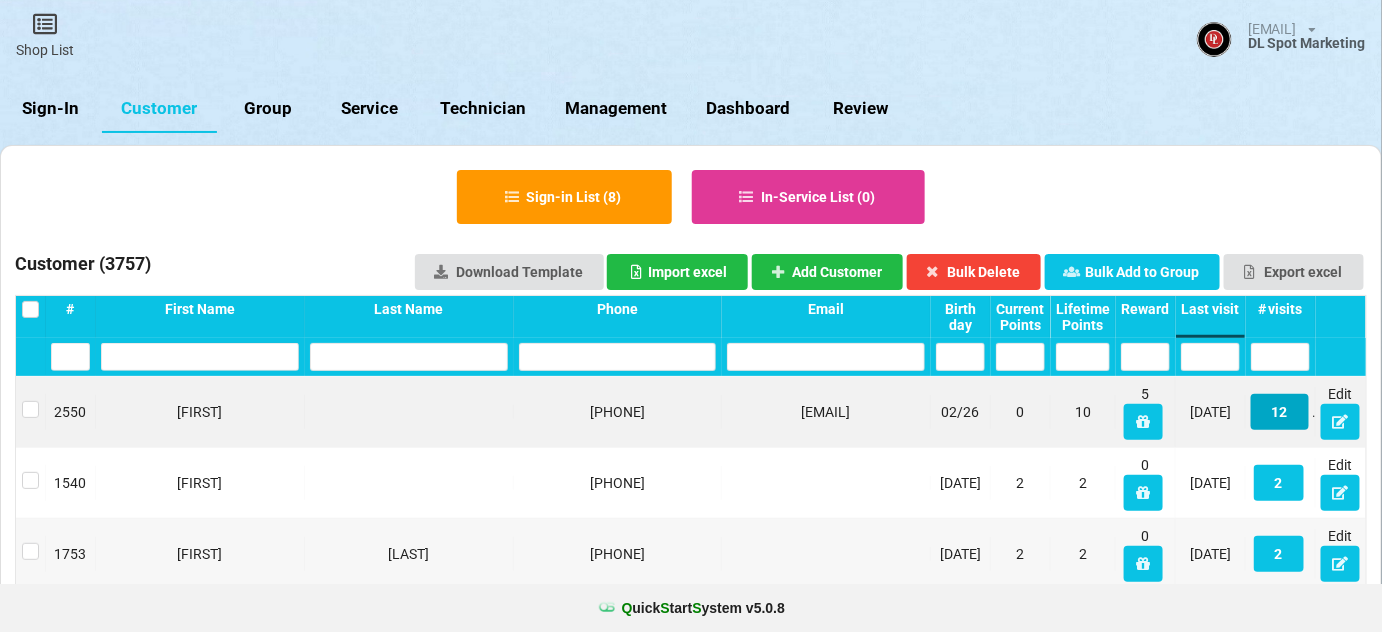 click on "12" at bounding box center (1280, 412) 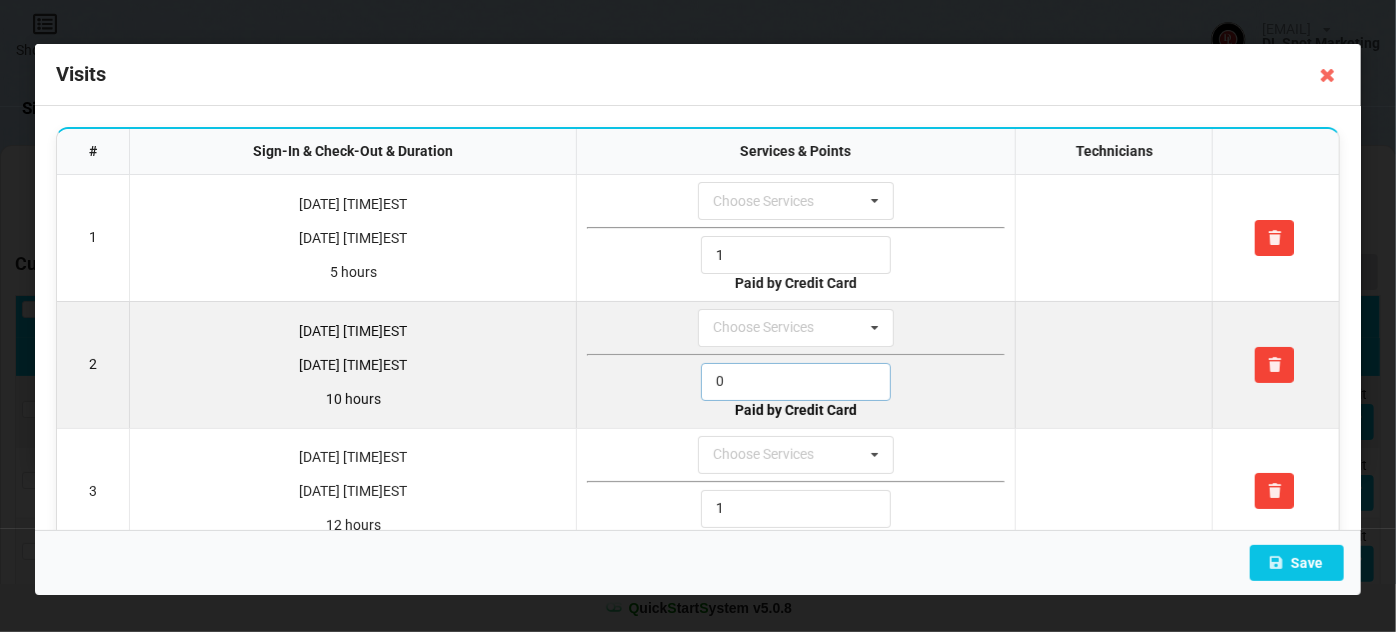 click on "0" at bounding box center (796, 255) 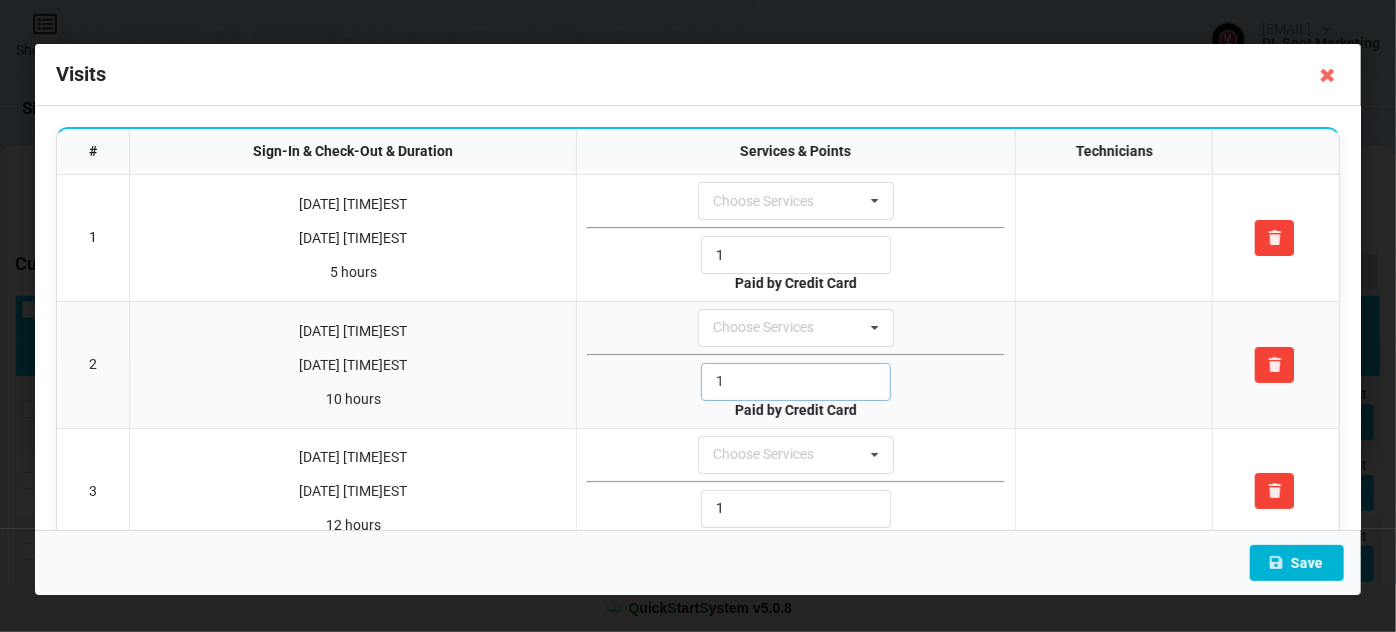 type on "1" 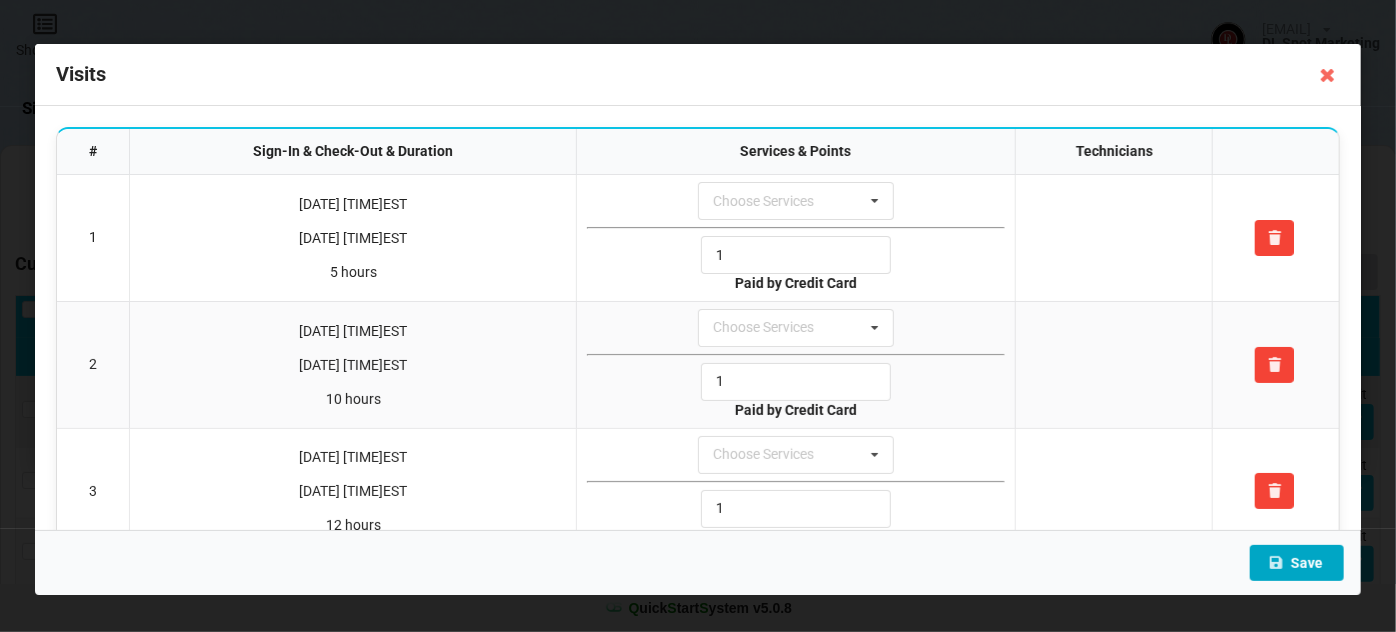 click on "Save" at bounding box center (1297, 563) 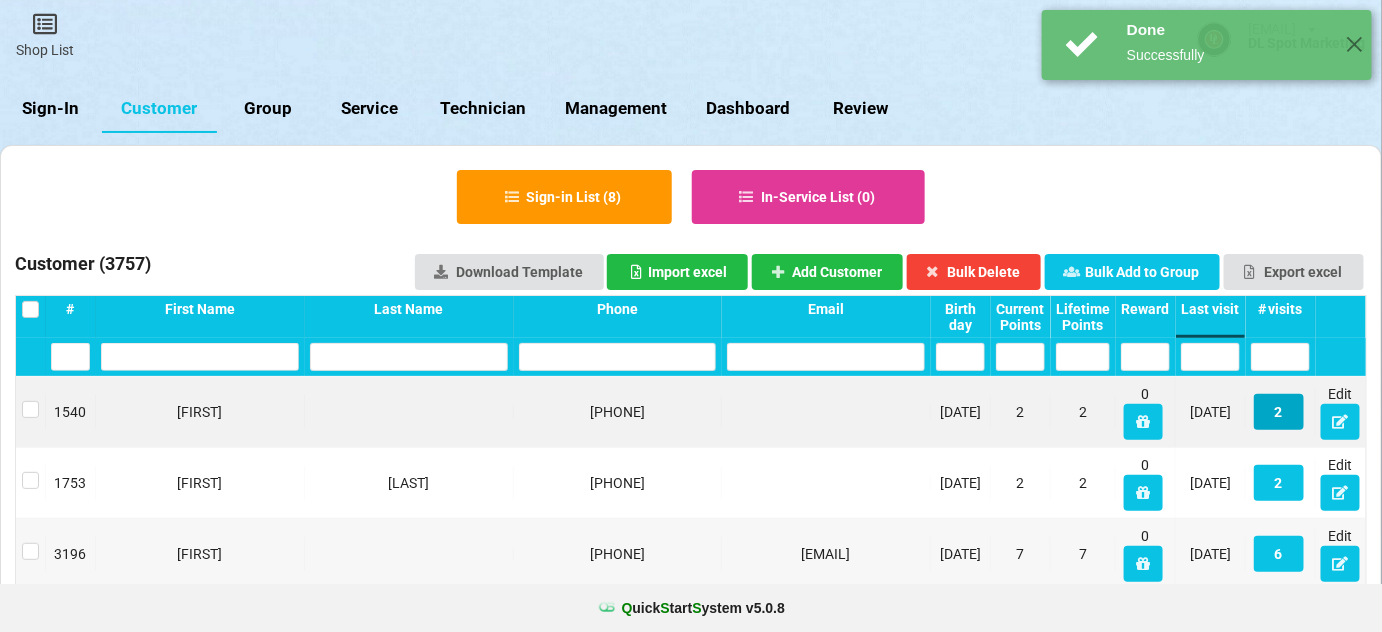 click on "2" at bounding box center [1279, 412] 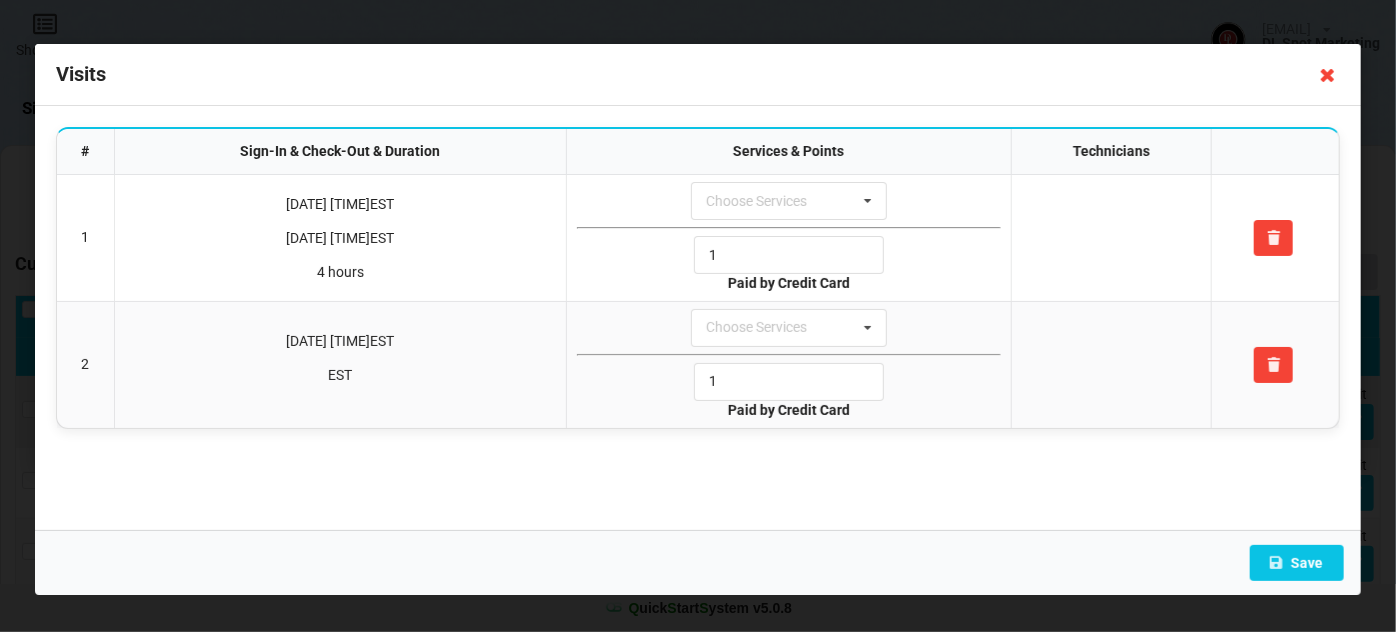 click at bounding box center [1328, 75] 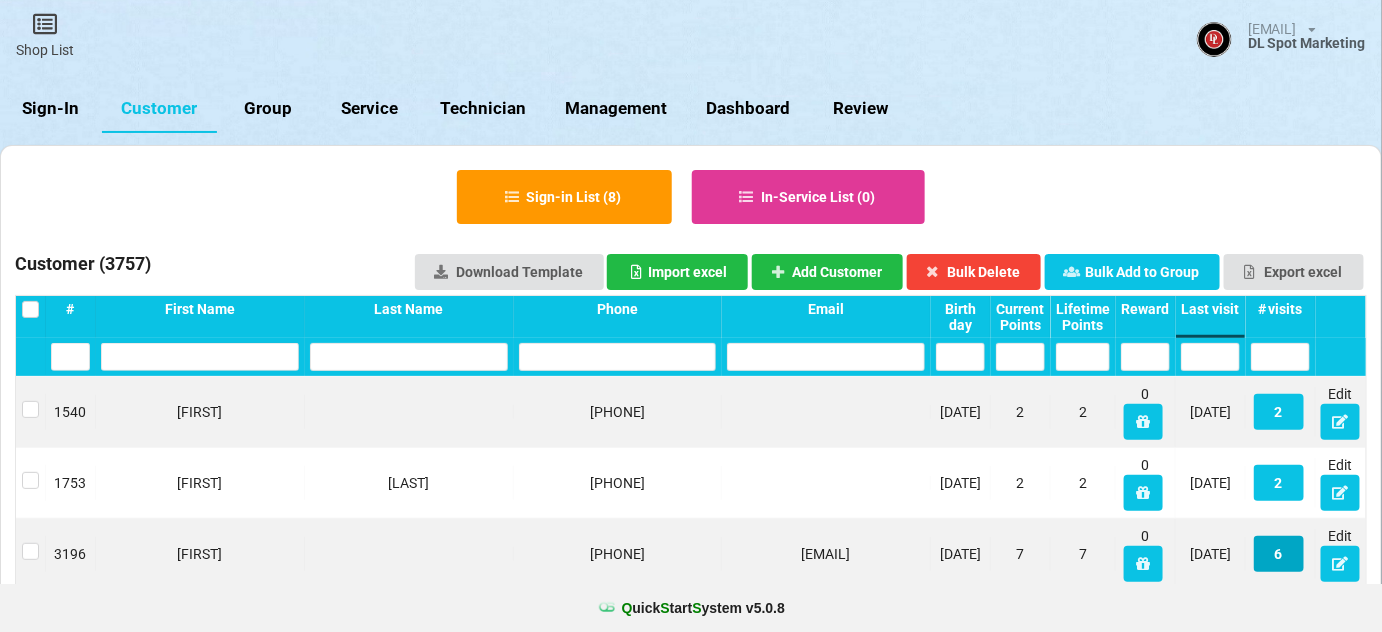 click on "6" at bounding box center (1279, 412) 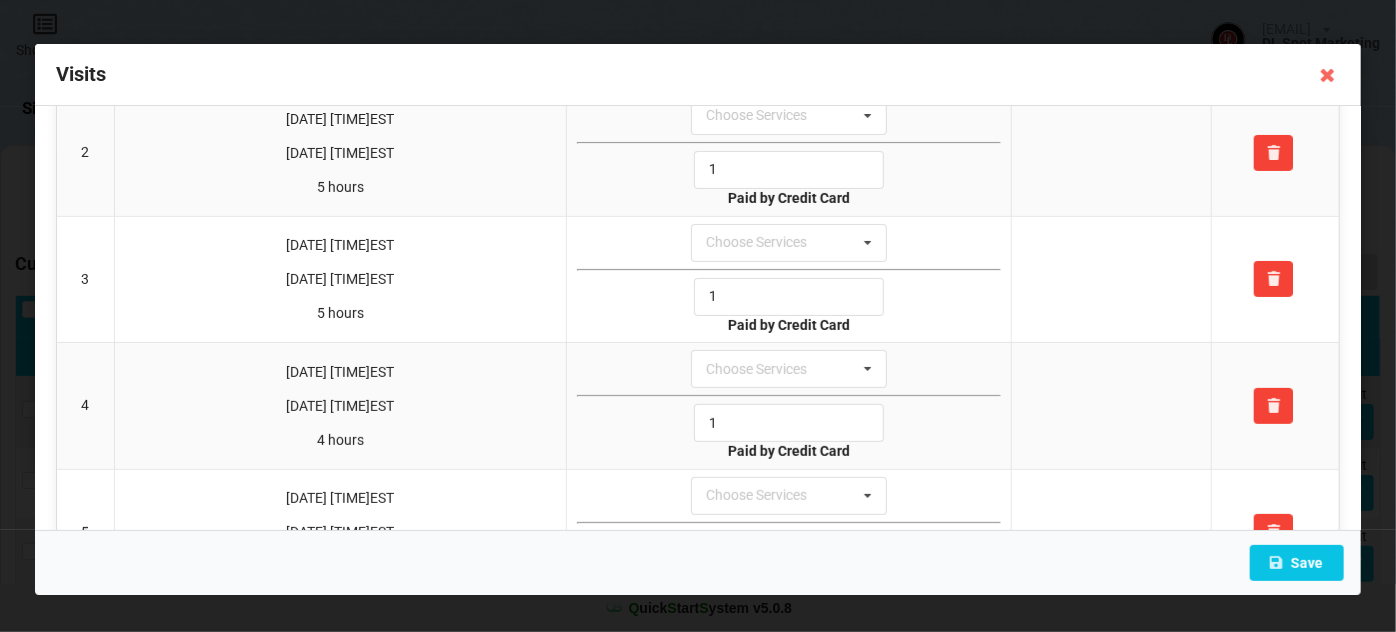 scroll, scrollTop: 0, scrollLeft: 0, axis: both 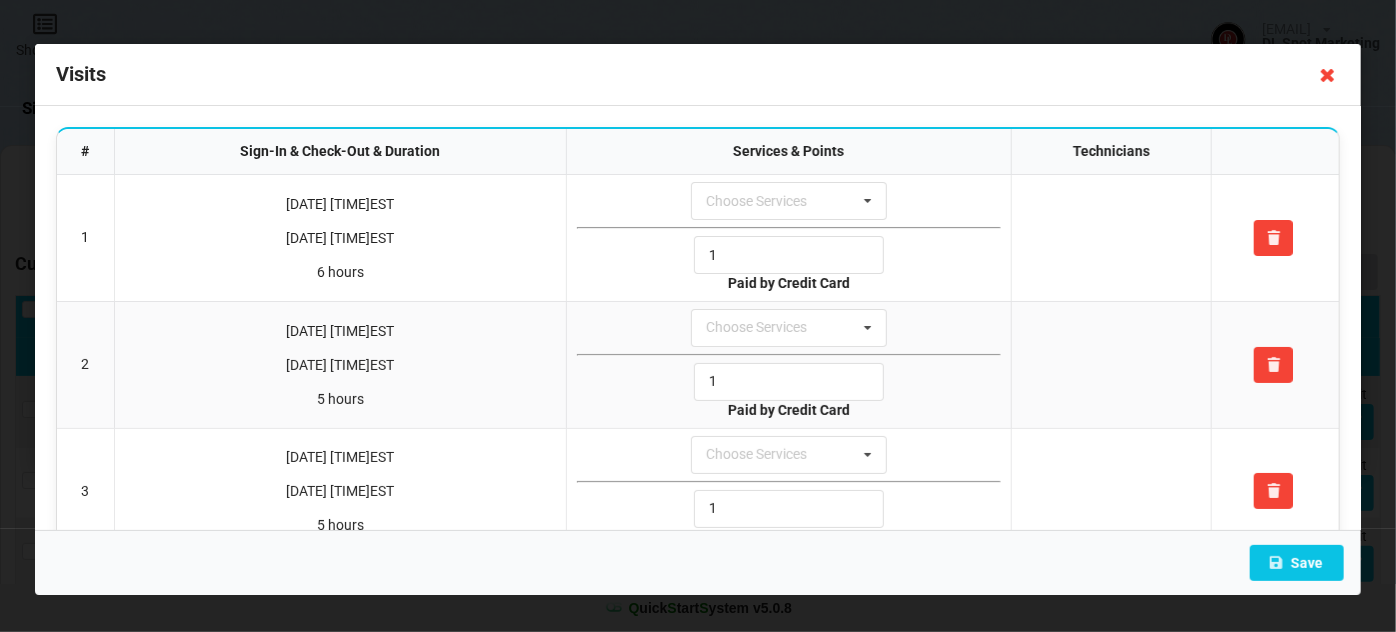 click at bounding box center (1328, 75) 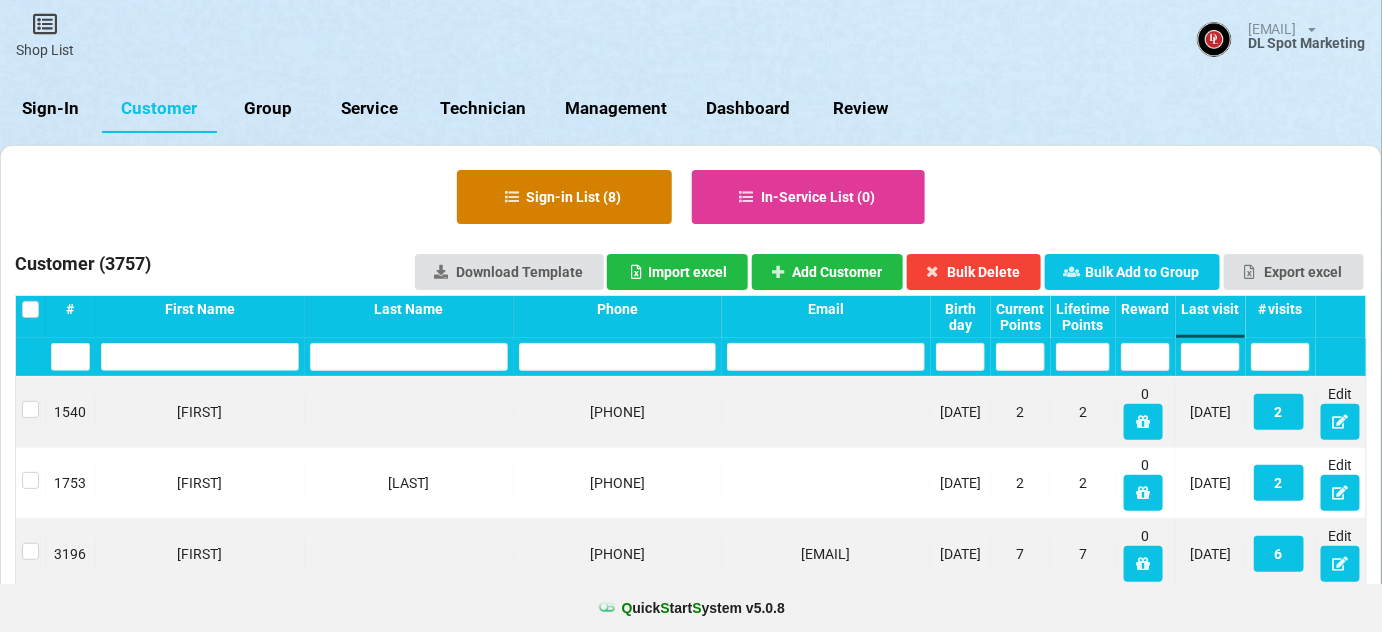 click on "Sign-in List ( 8 )" at bounding box center (564, 197) 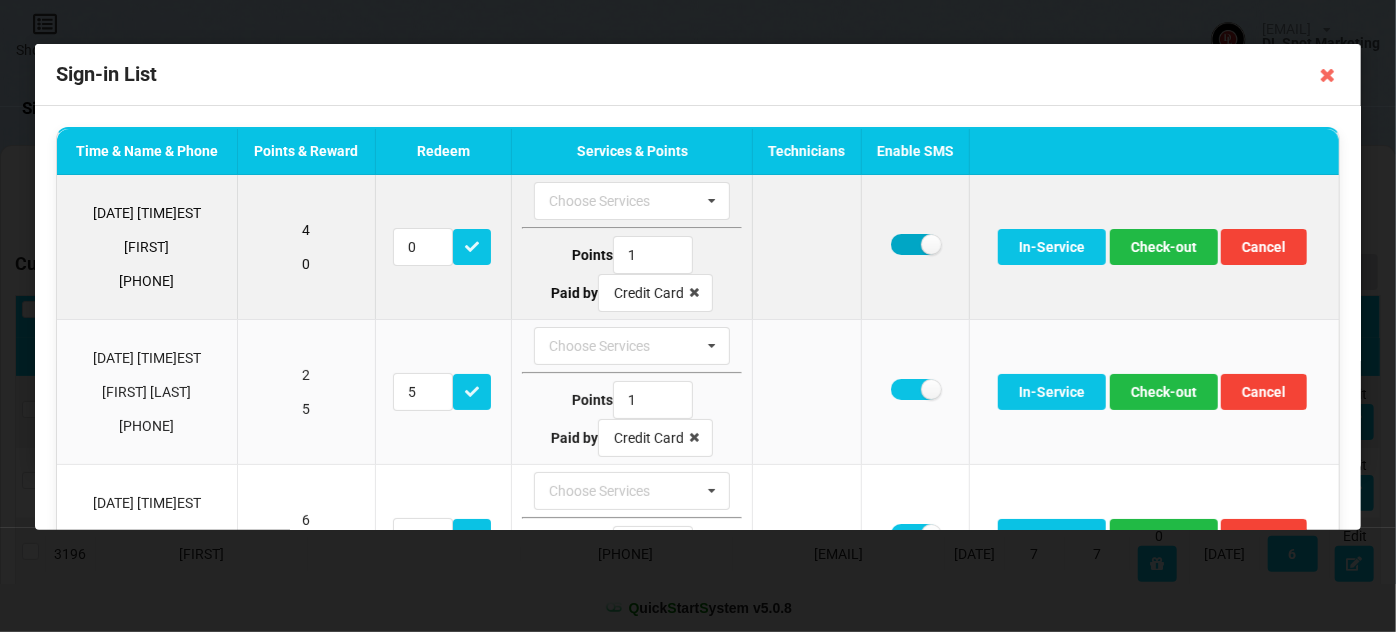 click at bounding box center (915, 244) 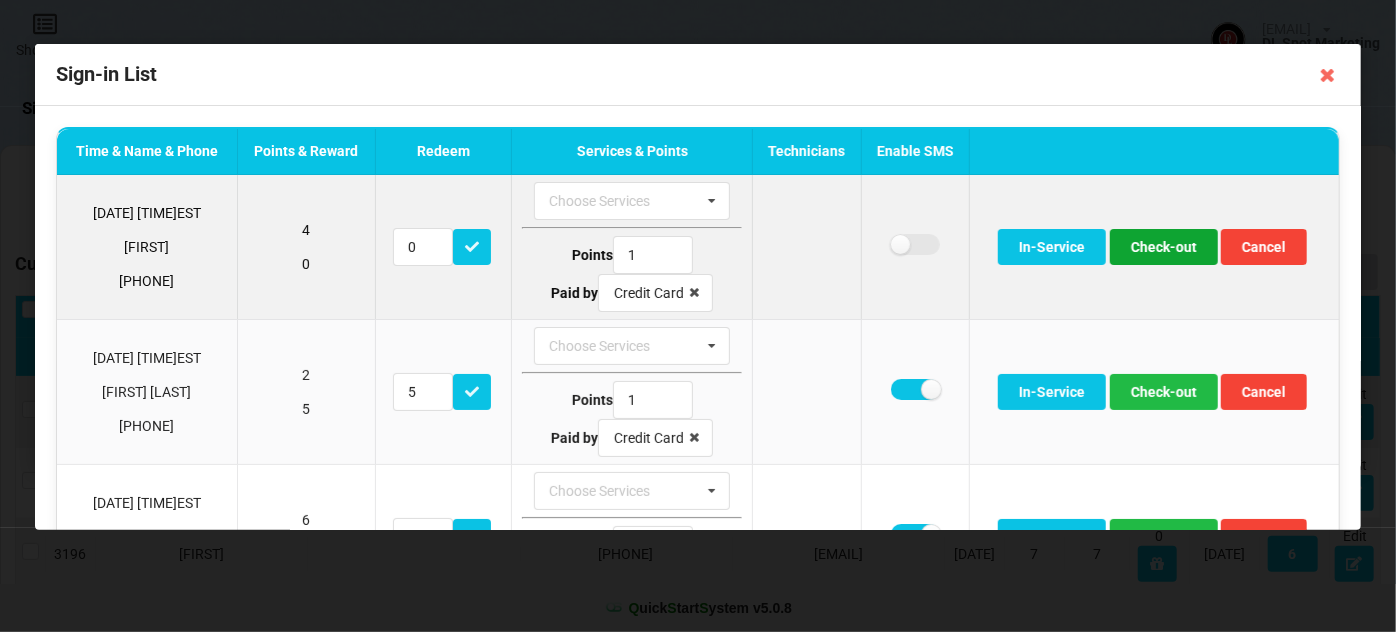click on "Check-out" at bounding box center [1164, 247] 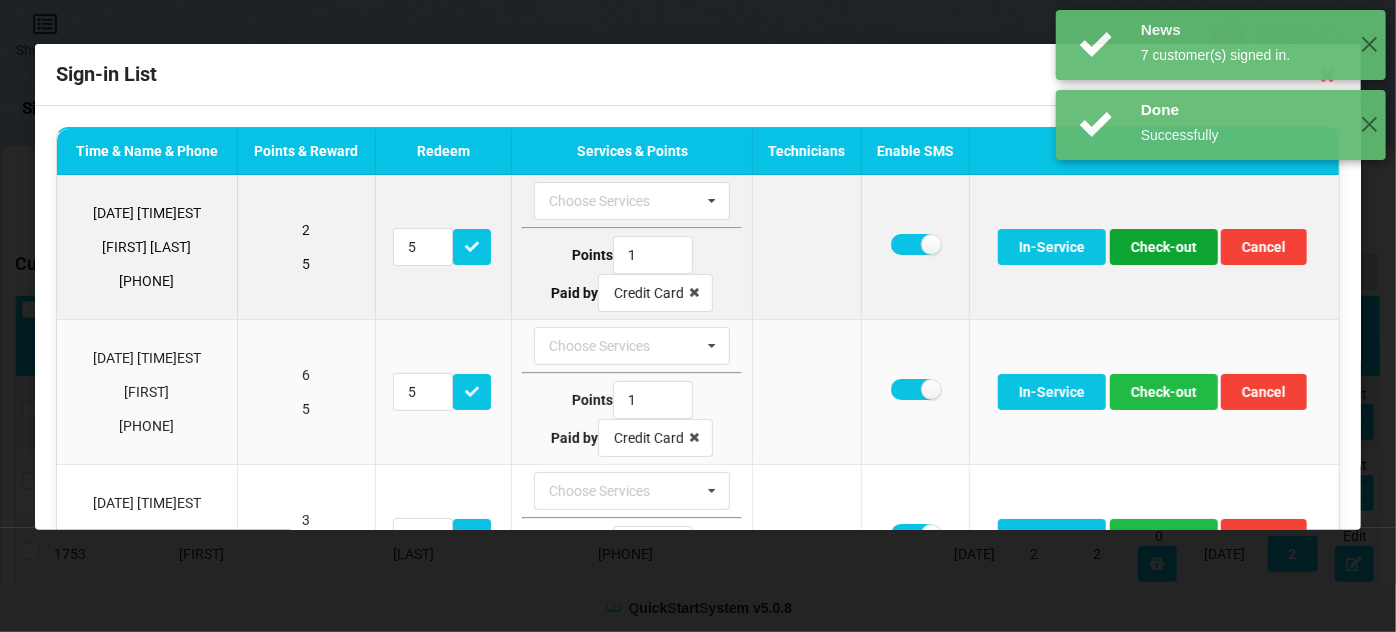click on "Check-out" at bounding box center (1164, 247) 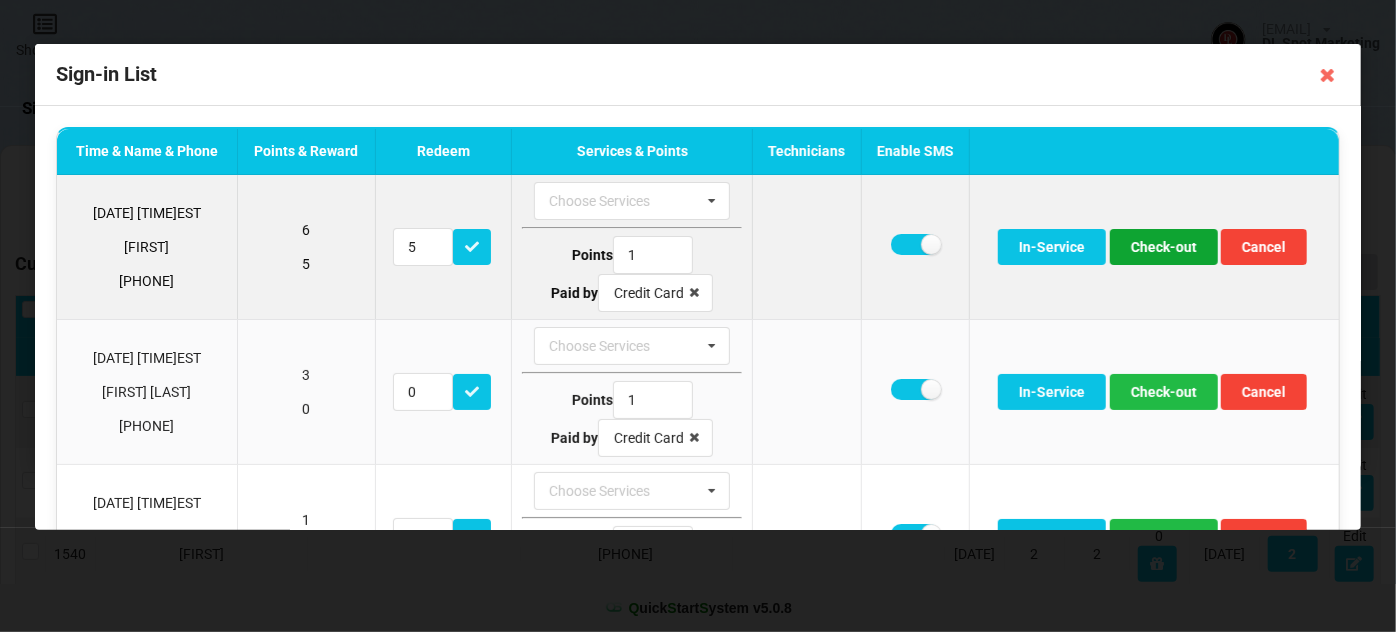 click on "Check-out" at bounding box center [1164, 247] 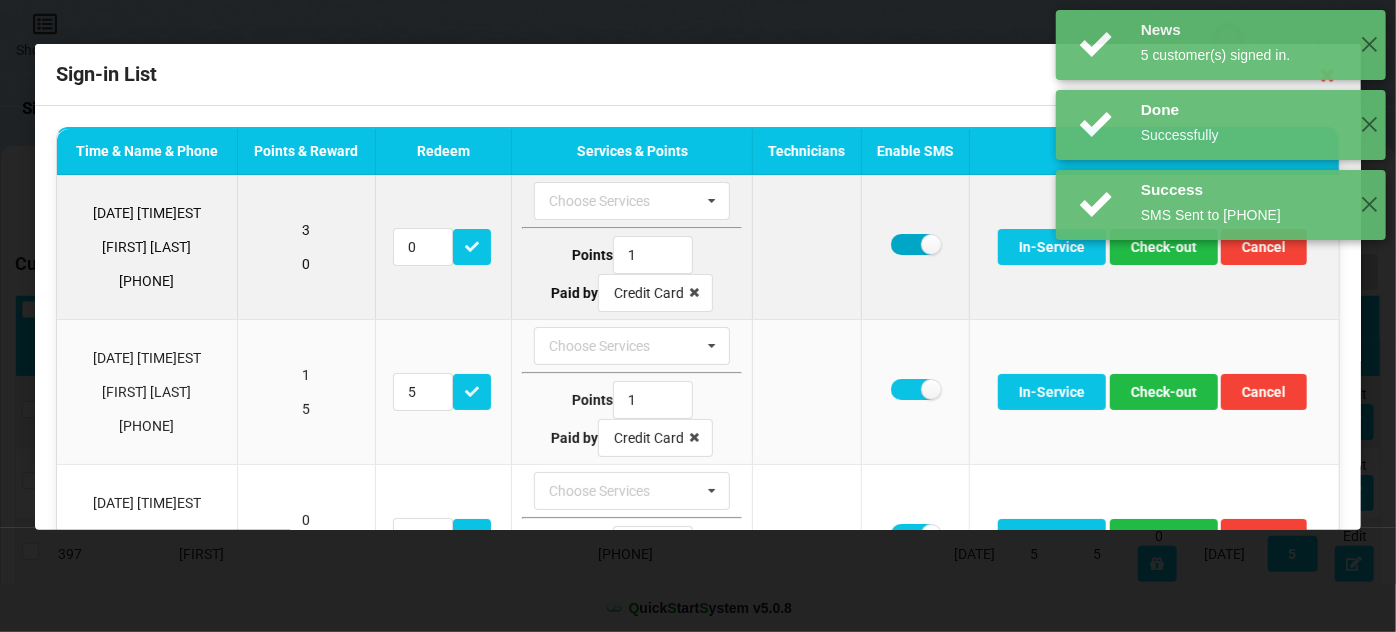 click at bounding box center (915, 244) 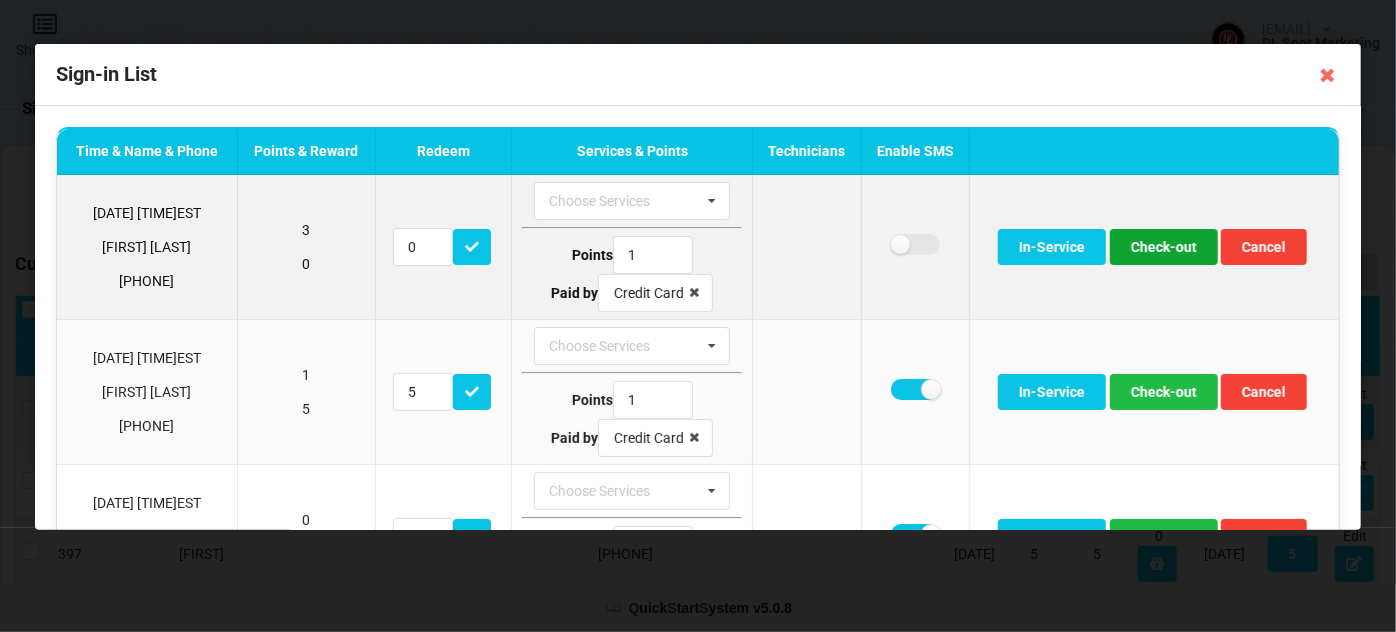 click on "Check-out" at bounding box center [1164, 247] 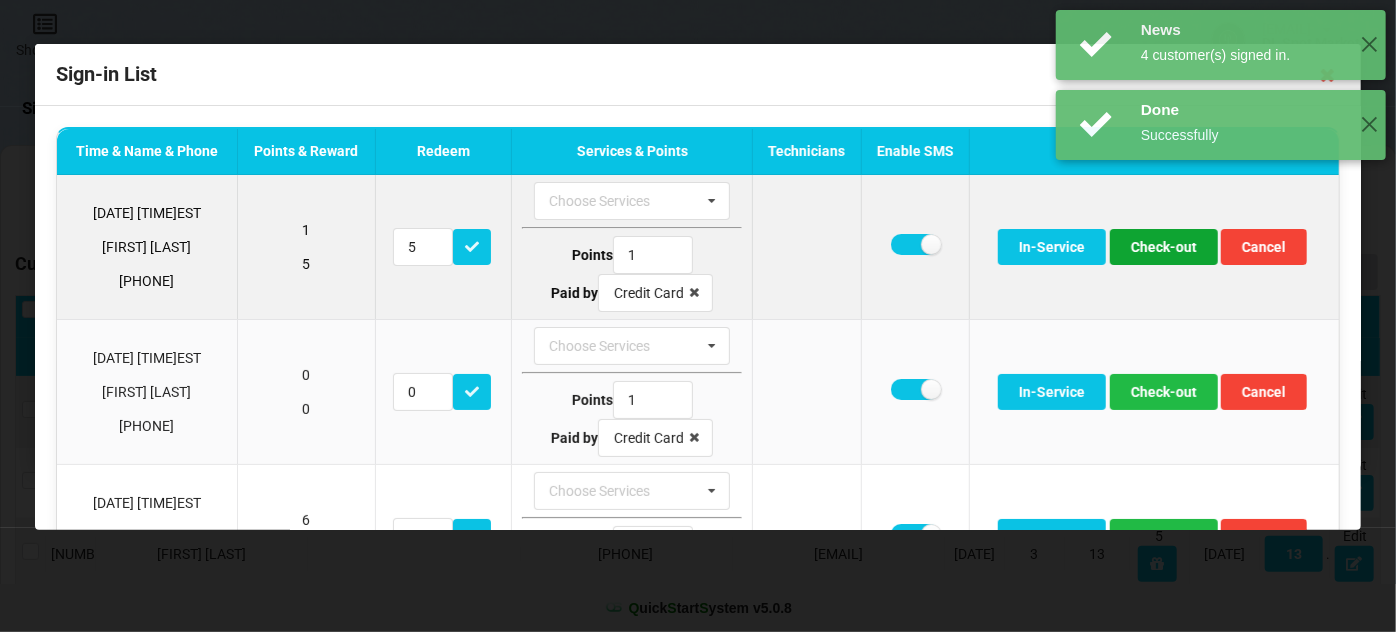 click on "Check-out" at bounding box center [1164, 247] 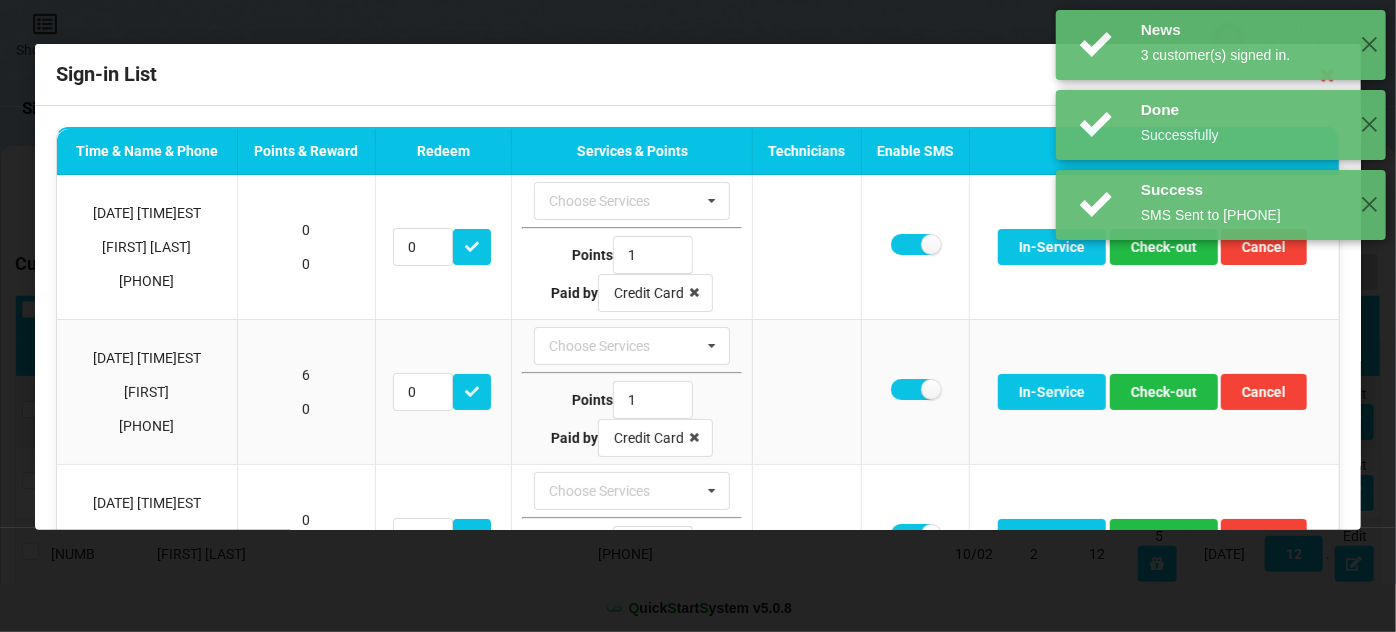 click on "News 4 customer(s) signed in. ✕" at bounding box center (1221, 285) 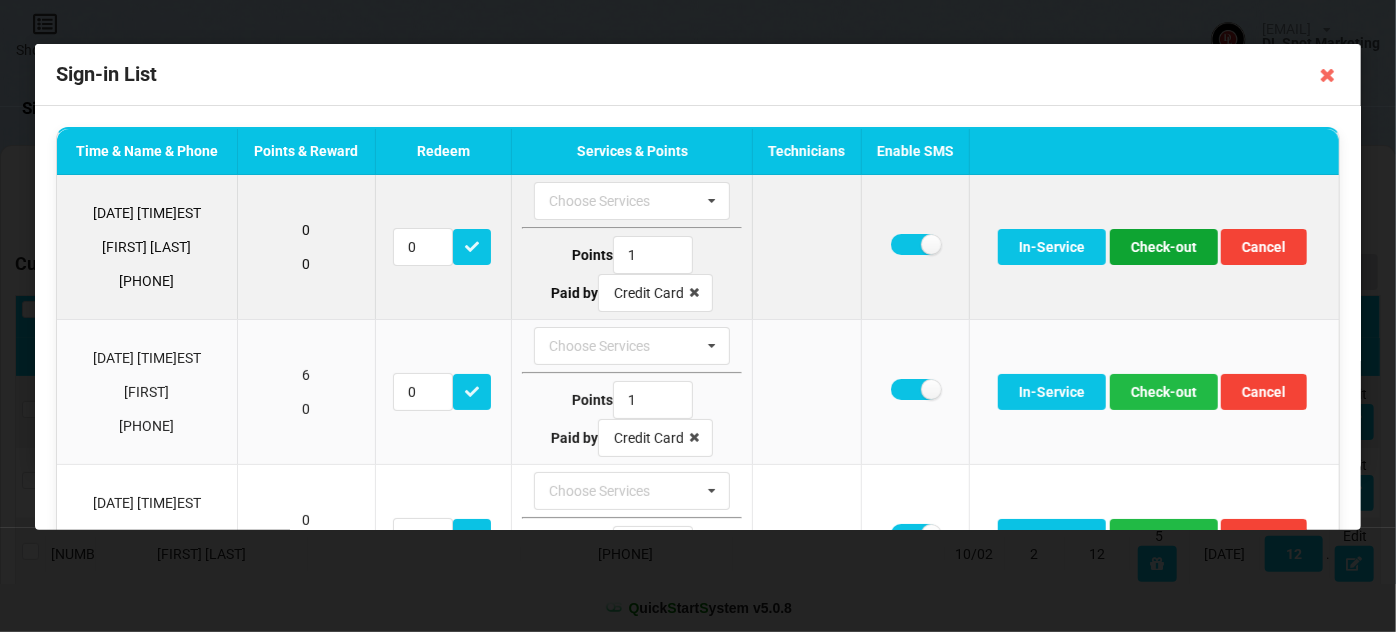 click on "Check-out" at bounding box center (1164, 247) 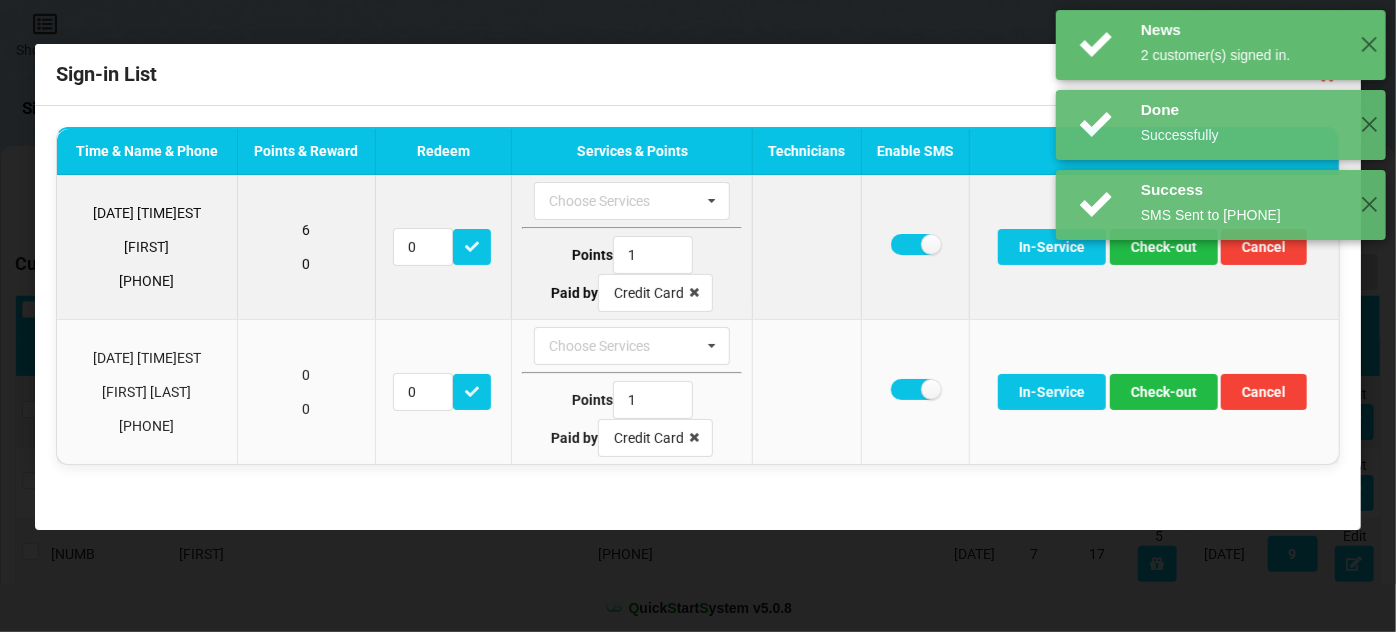 click at bounding box center (914, 247) 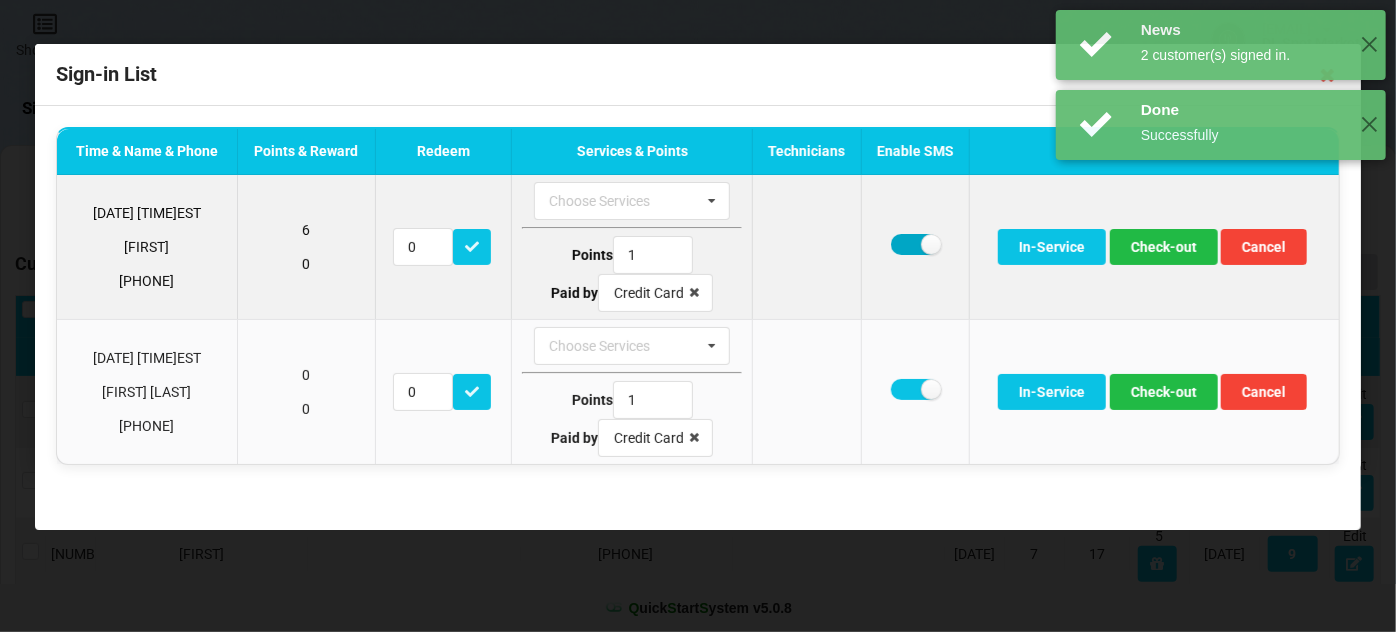 click at bounding box center (915, 244) 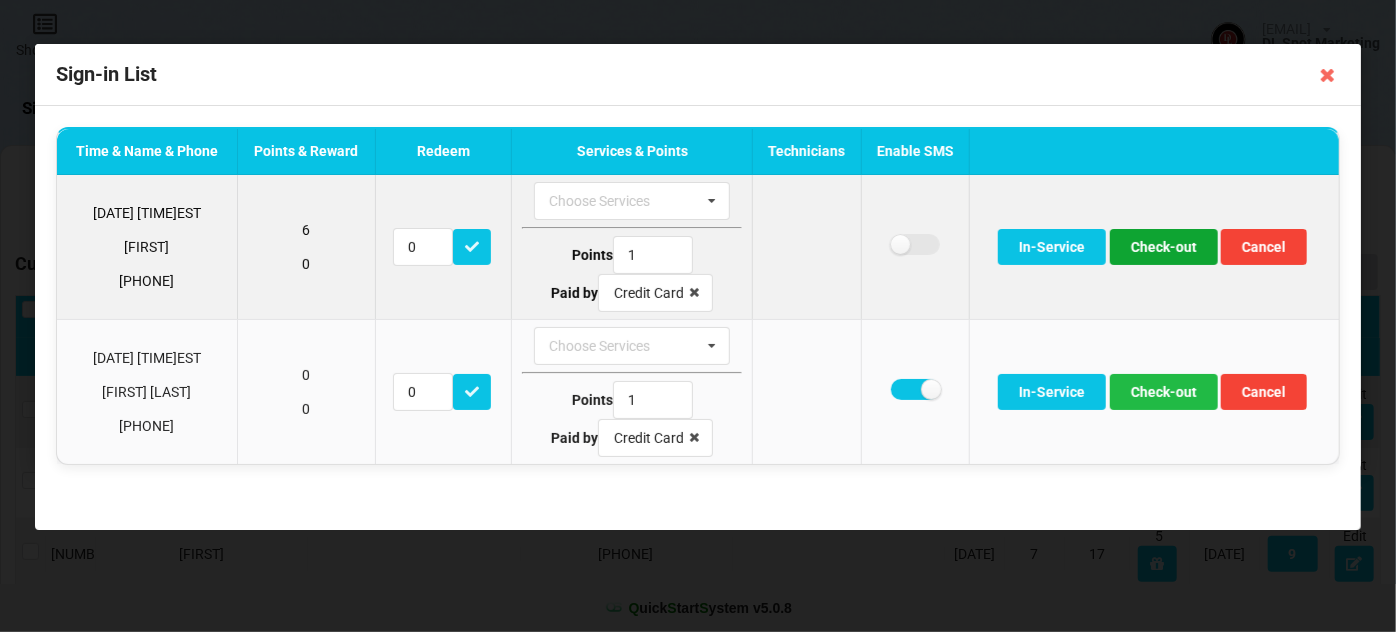 click on "Check-out" at bounding box center [1164, 247] 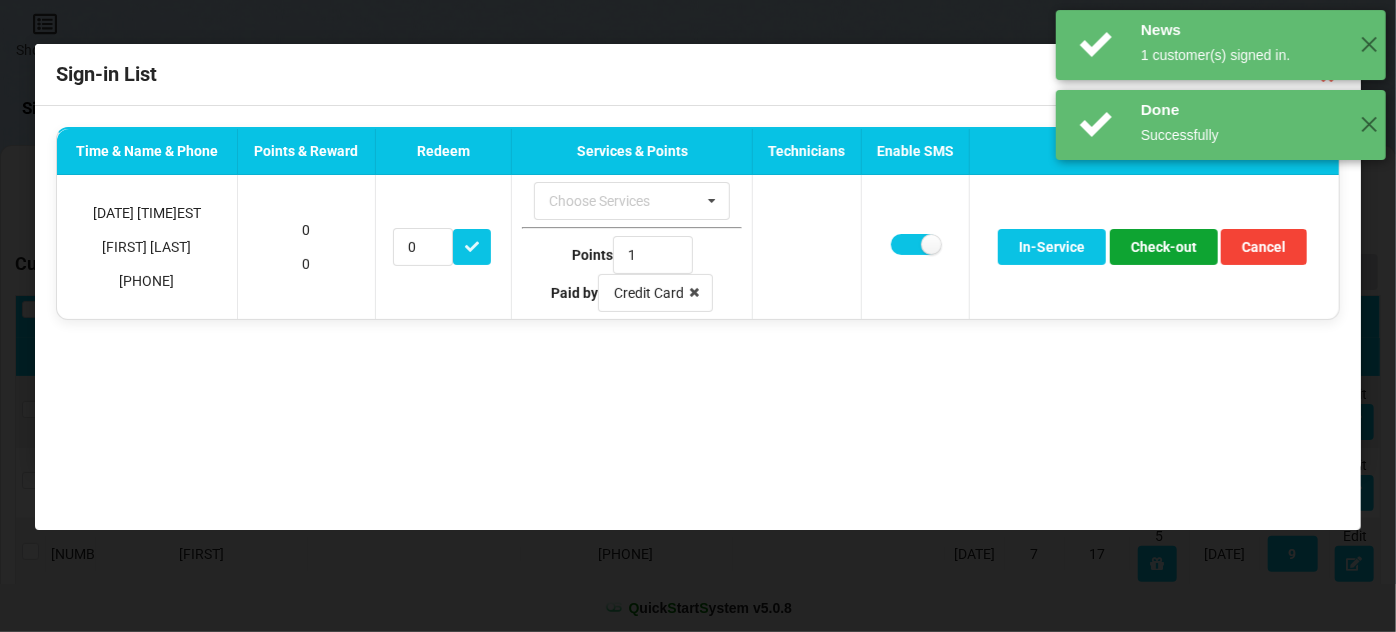 click on "Check-out" at bounding box center [1164, 247] 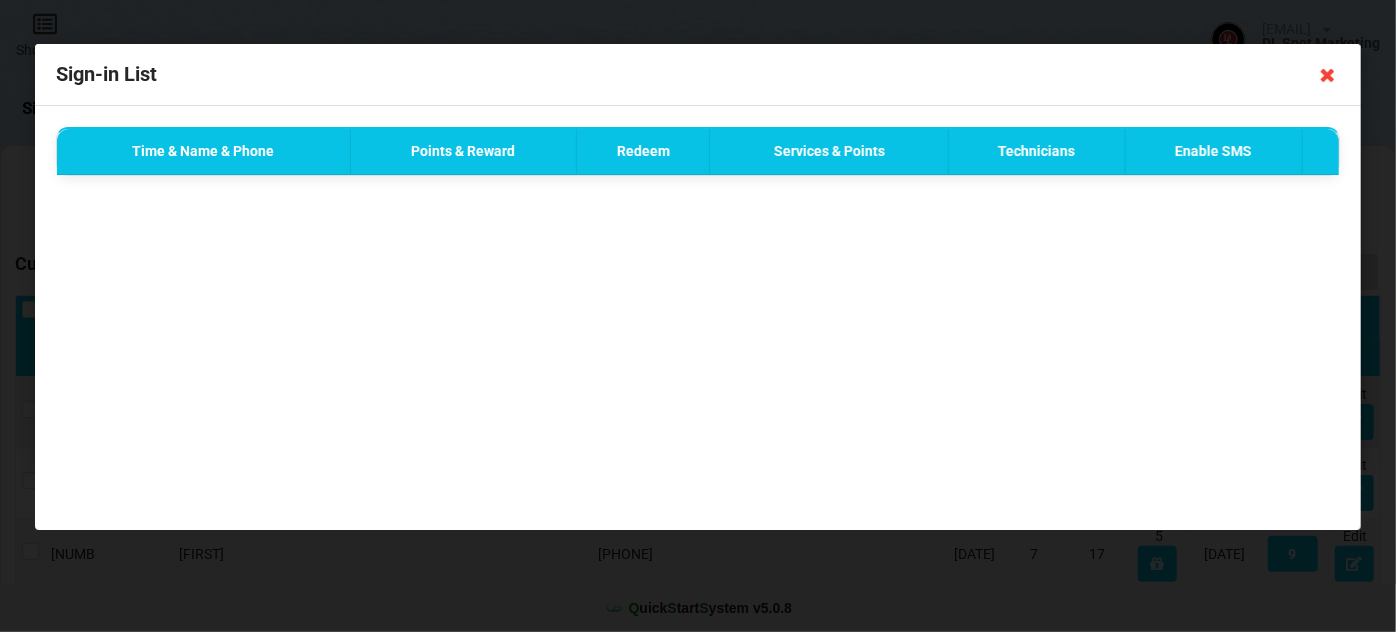 click at bounding box center [1328, 75] 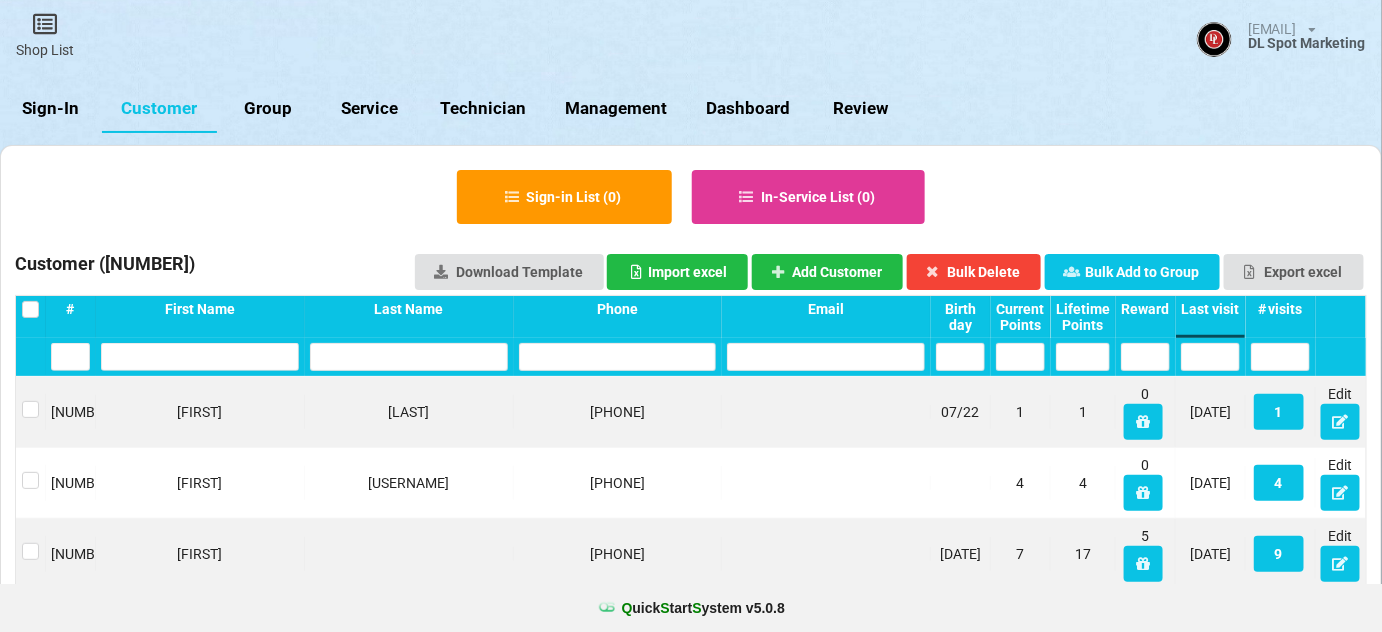 click on "Sign-In" at bounding box center (51, 109) 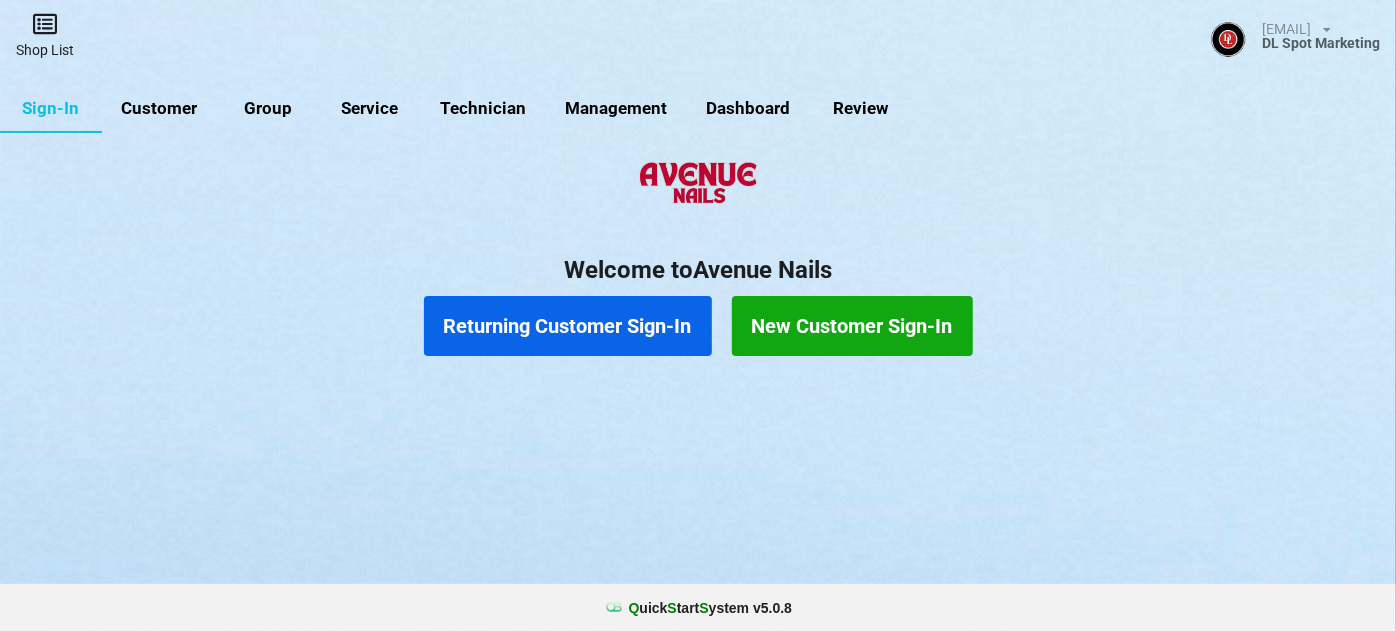 click at bounding box center [45, 24] 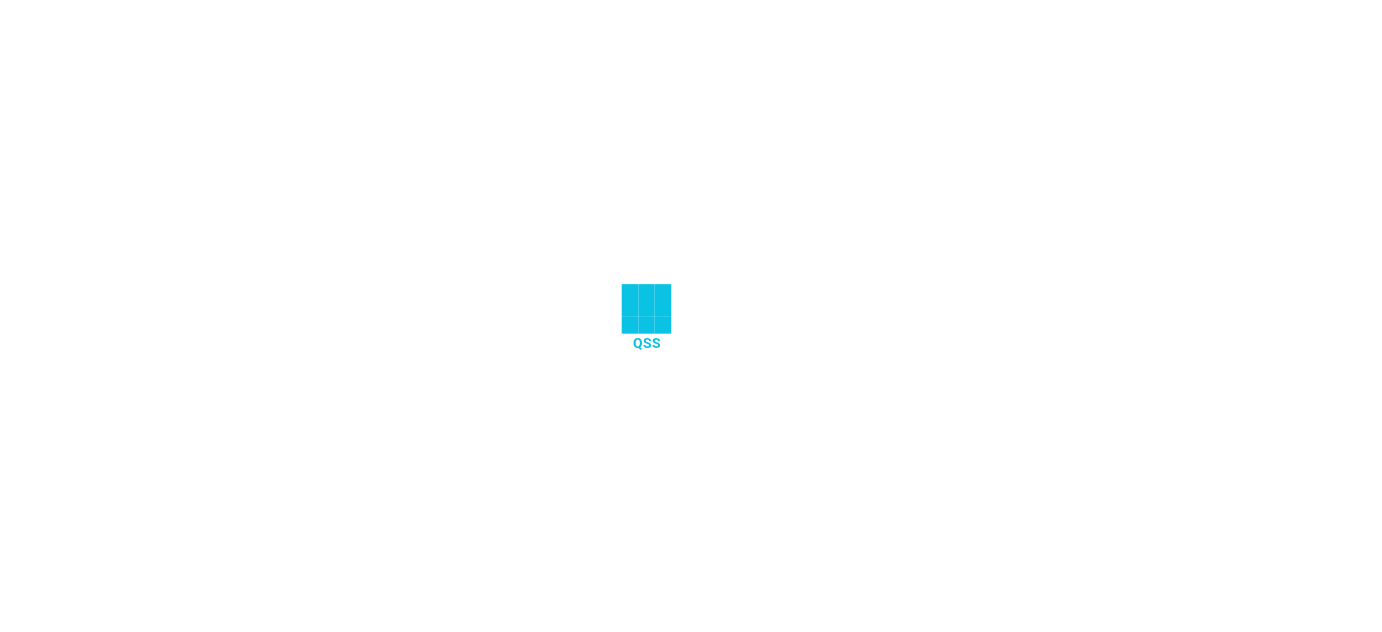 scroll, scrollTop: 0, scrollLeft: 0, axis: both 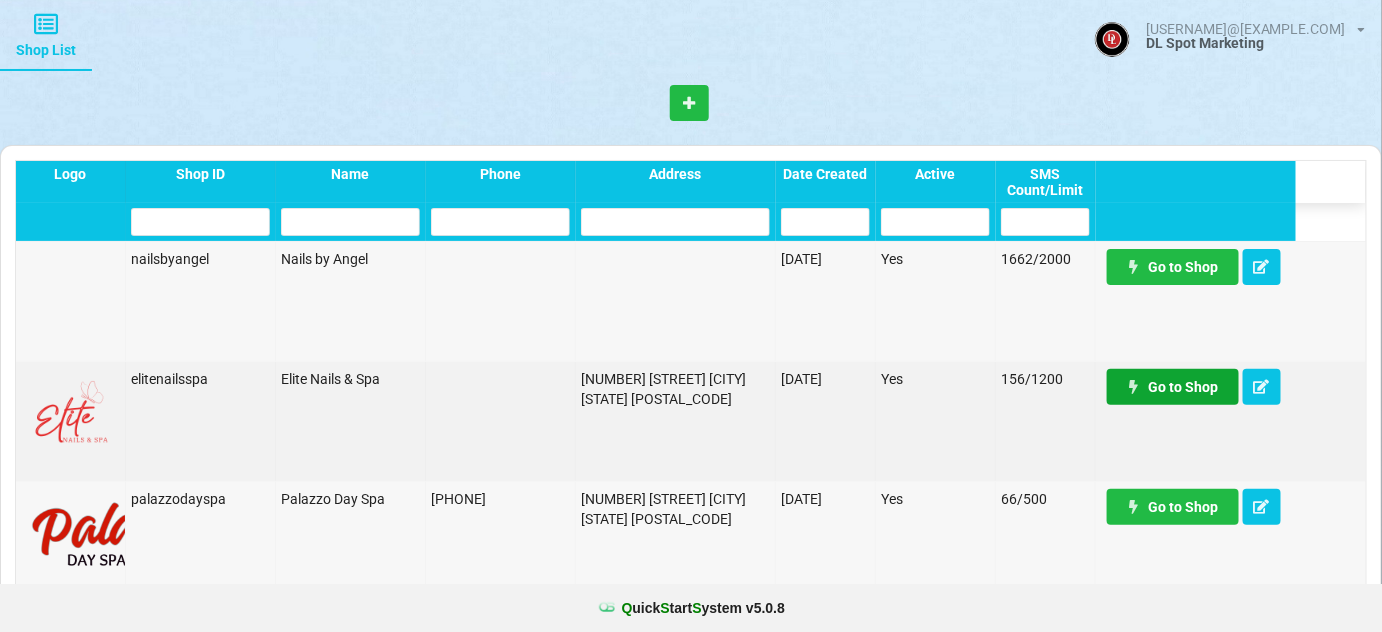 click on "Go to Shop" at bounding box center (1173, 387) 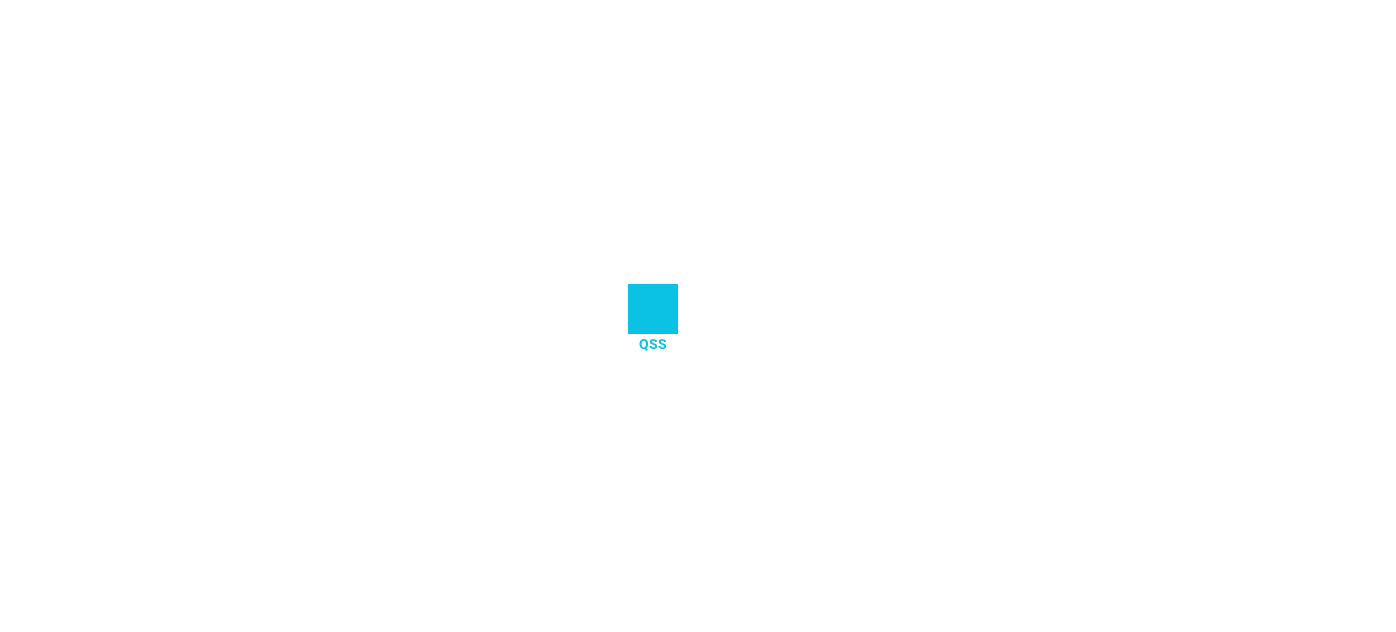 scroll, scrollTop: 0, scrollLeft: 0, axis: both 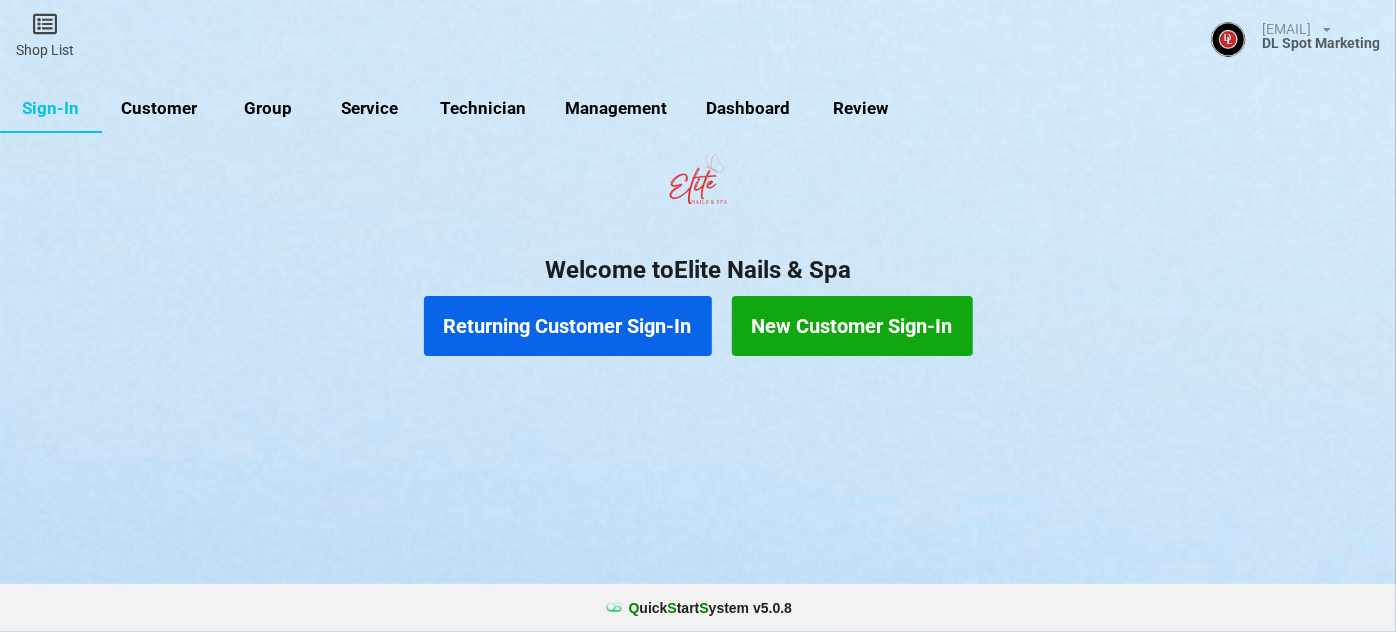 click on "Customer" at bounding box center (159, 109) 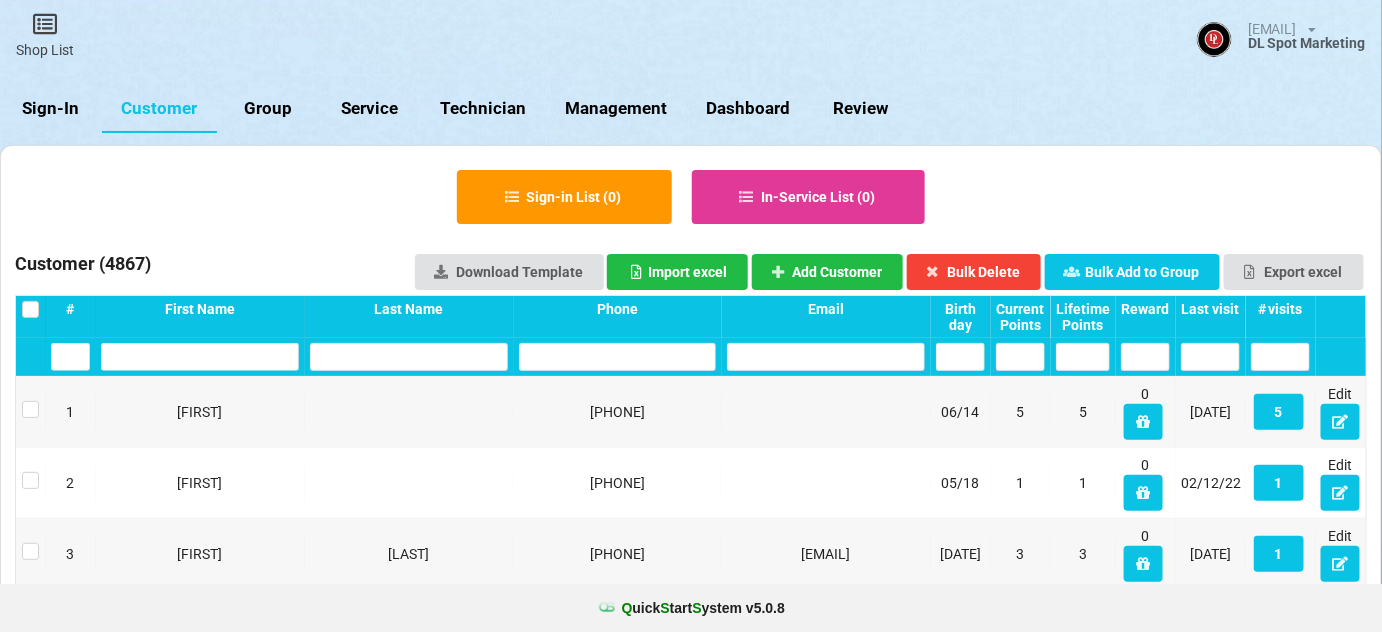 click on "Last visit" at bounding box center [70, 309] 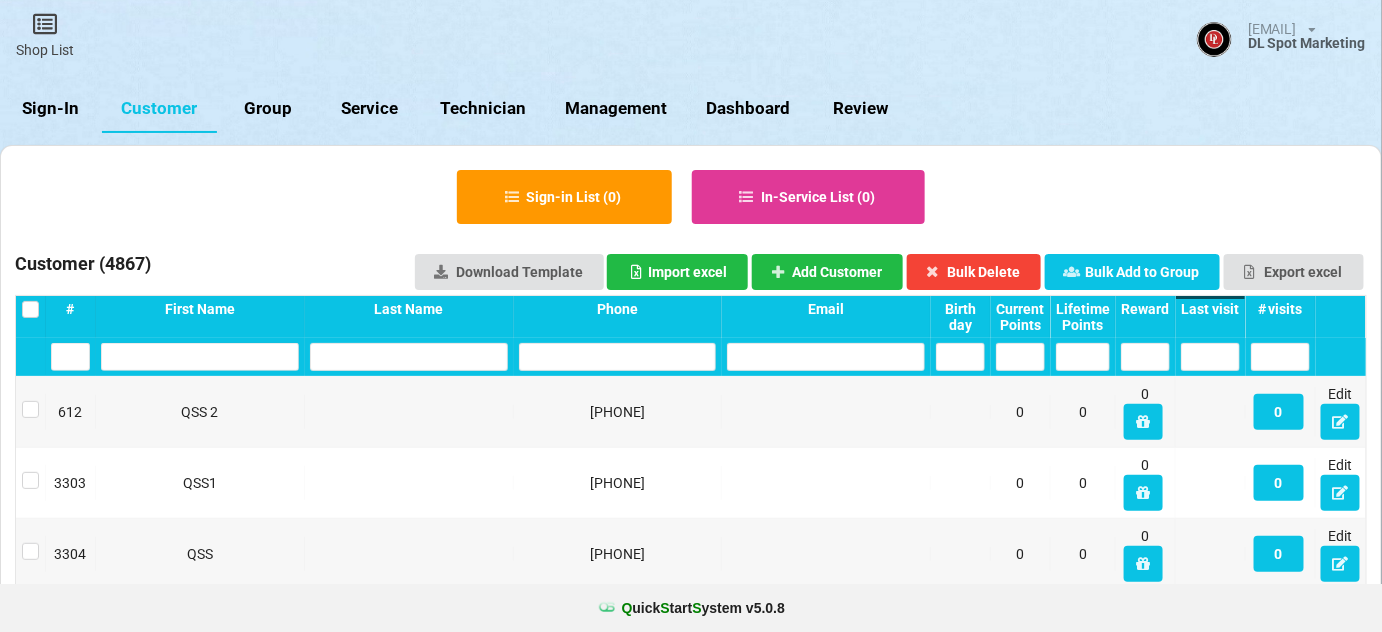click on "Last visit" at bounding box center (1210, 309) 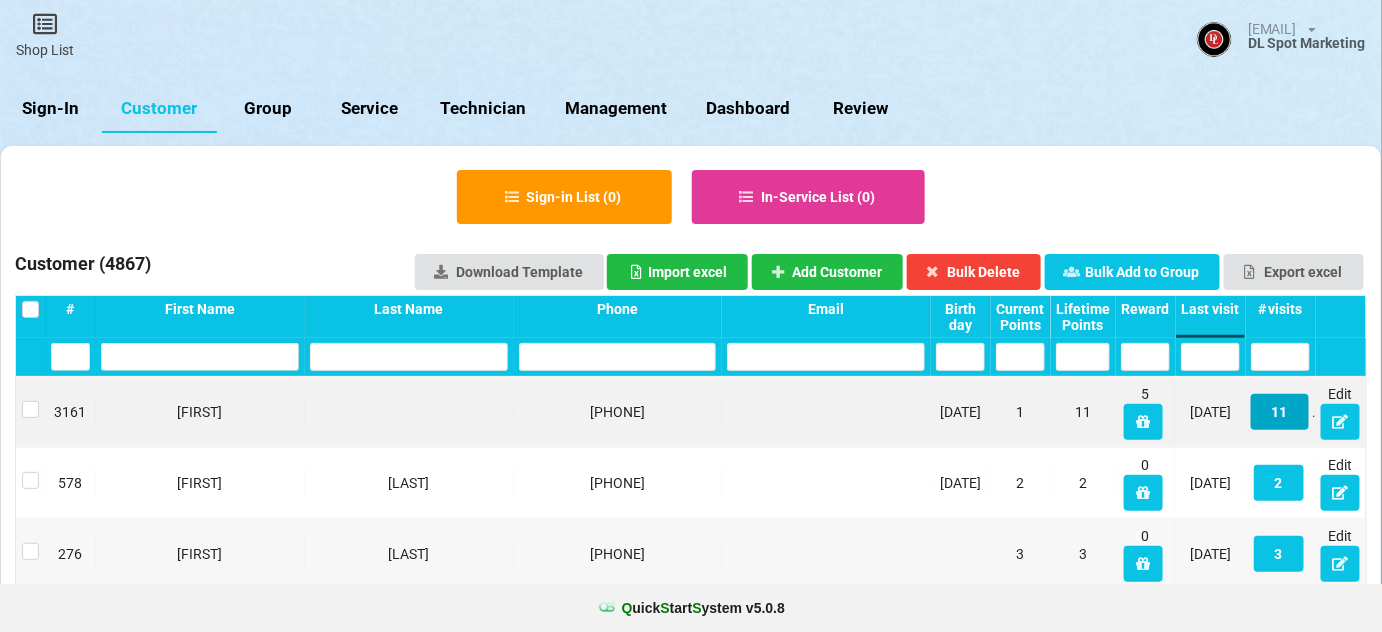 click on "11" at bounding box center (1280, 412) 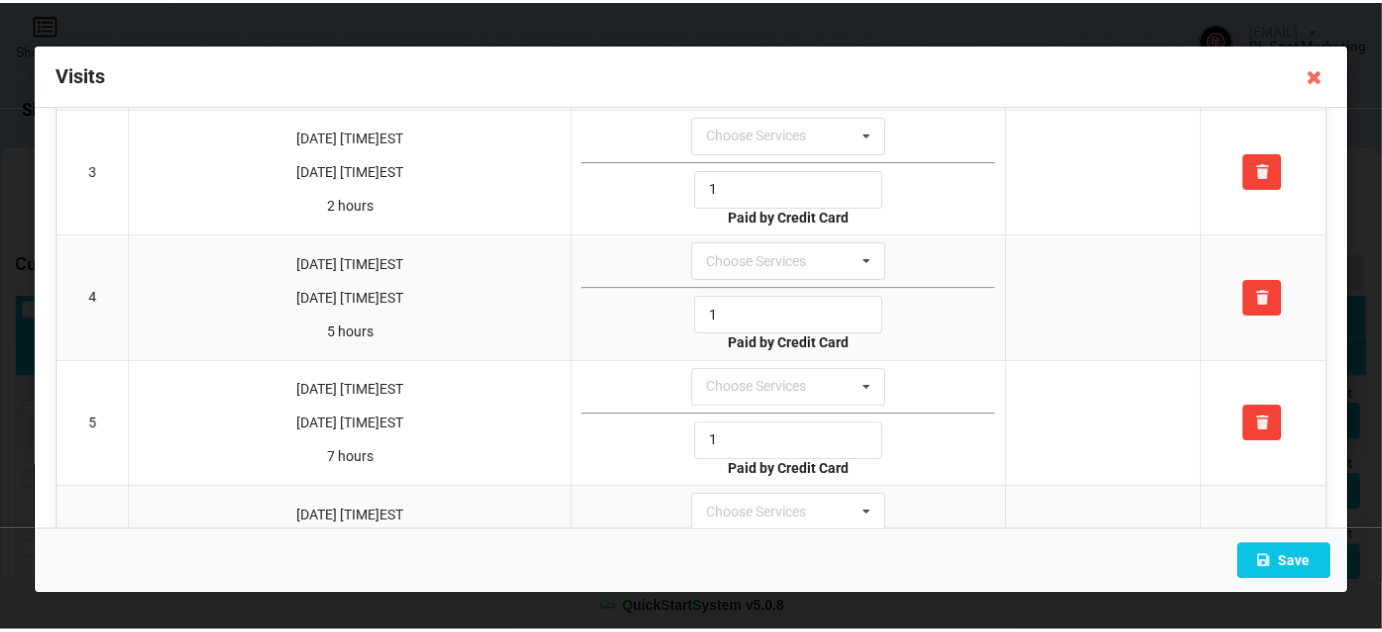 scroll, scrollTop: 317, scrollLeft: 0, axis: vertical 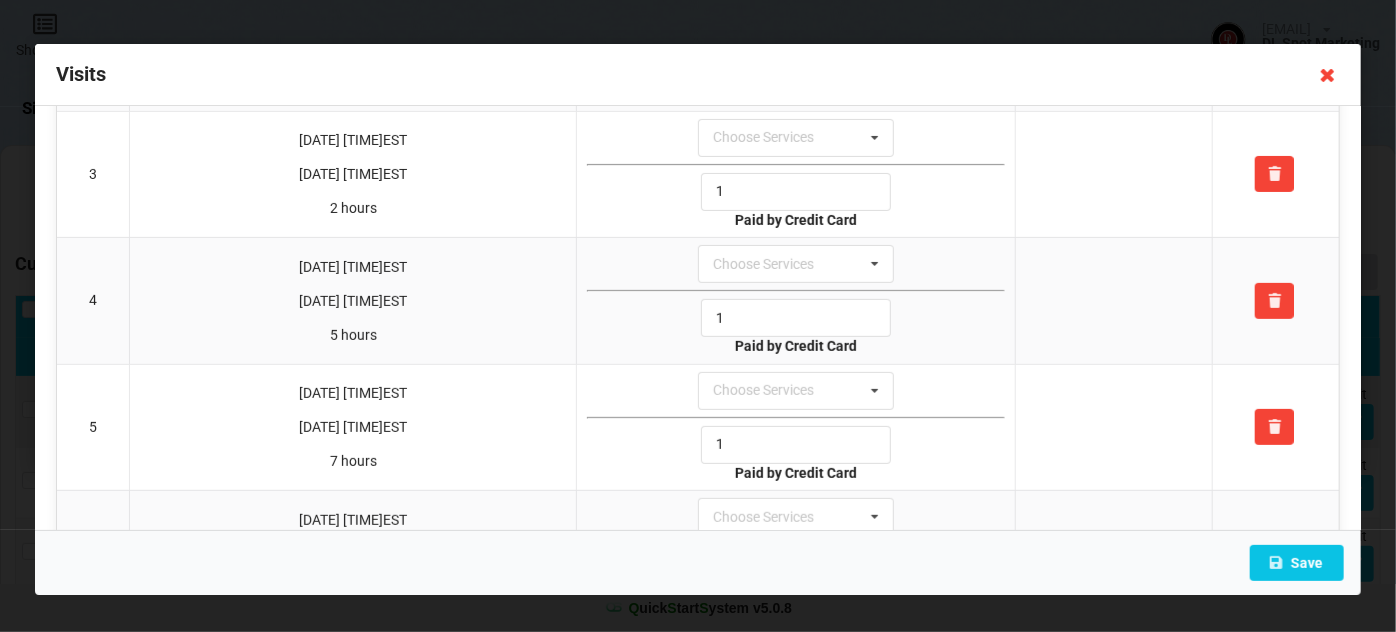 click at bounding box center [1328, 75] 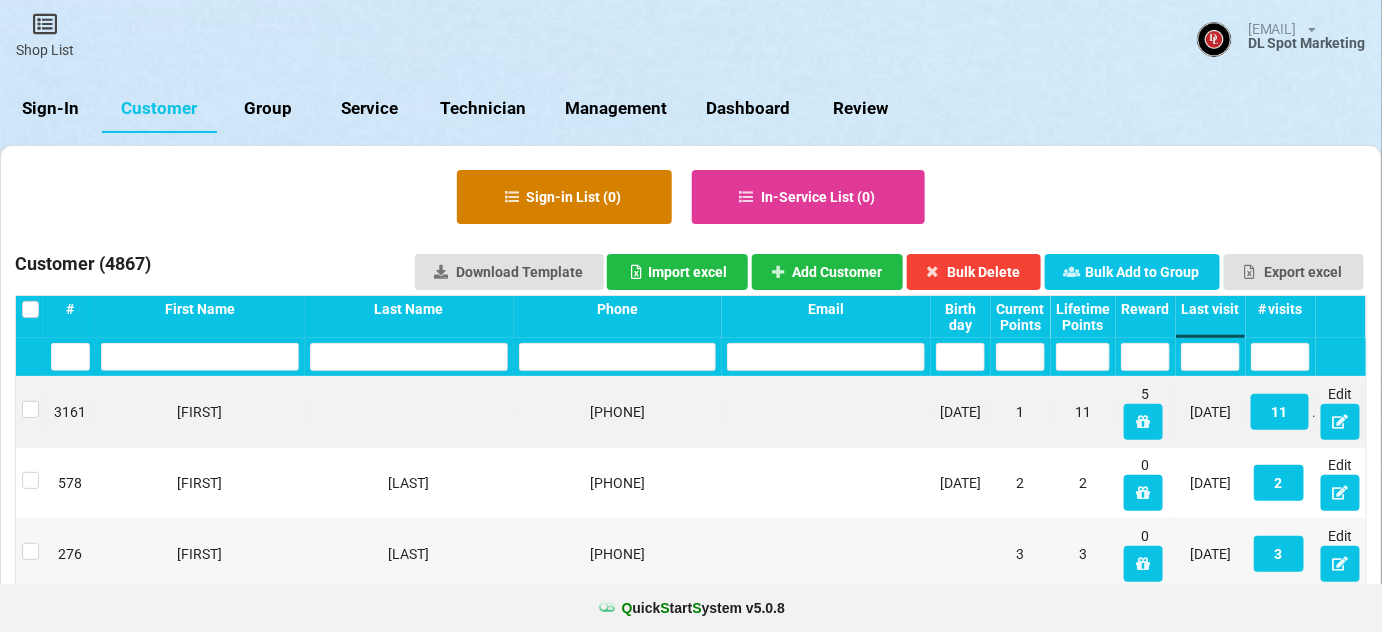 click on "Sign-in List ( 0 )" at bounding box center (564, 197) 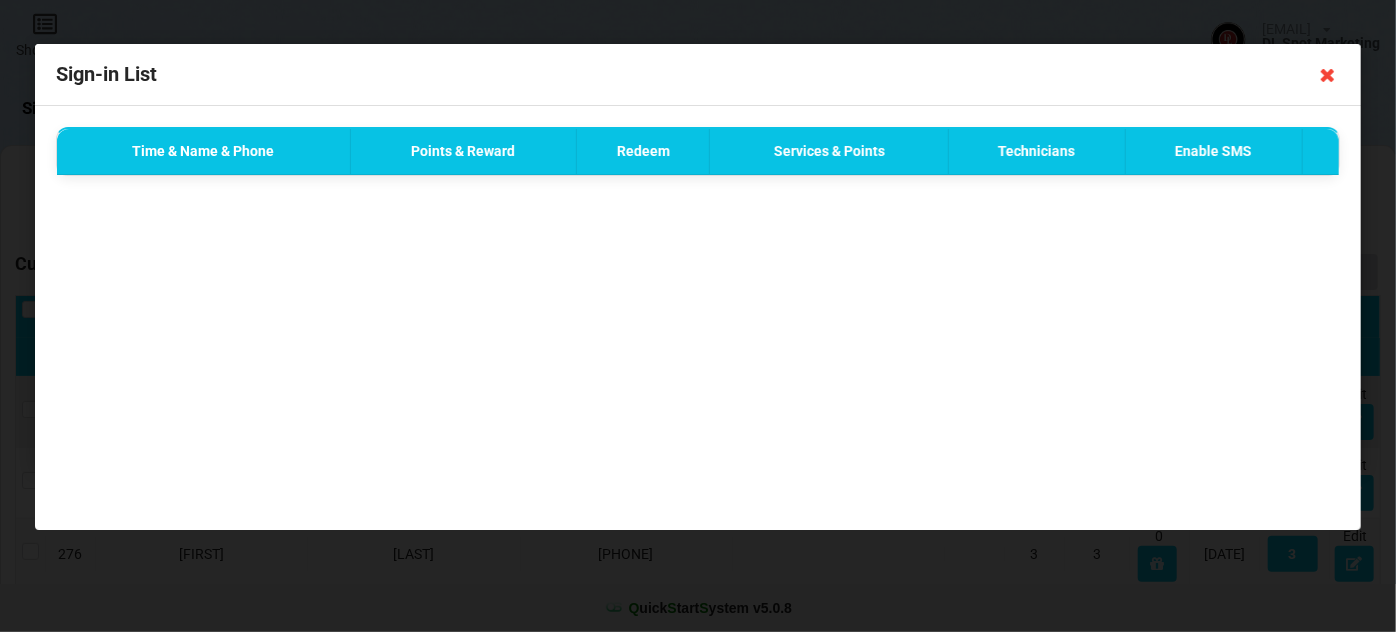 click at bounding box center (1328, 75) 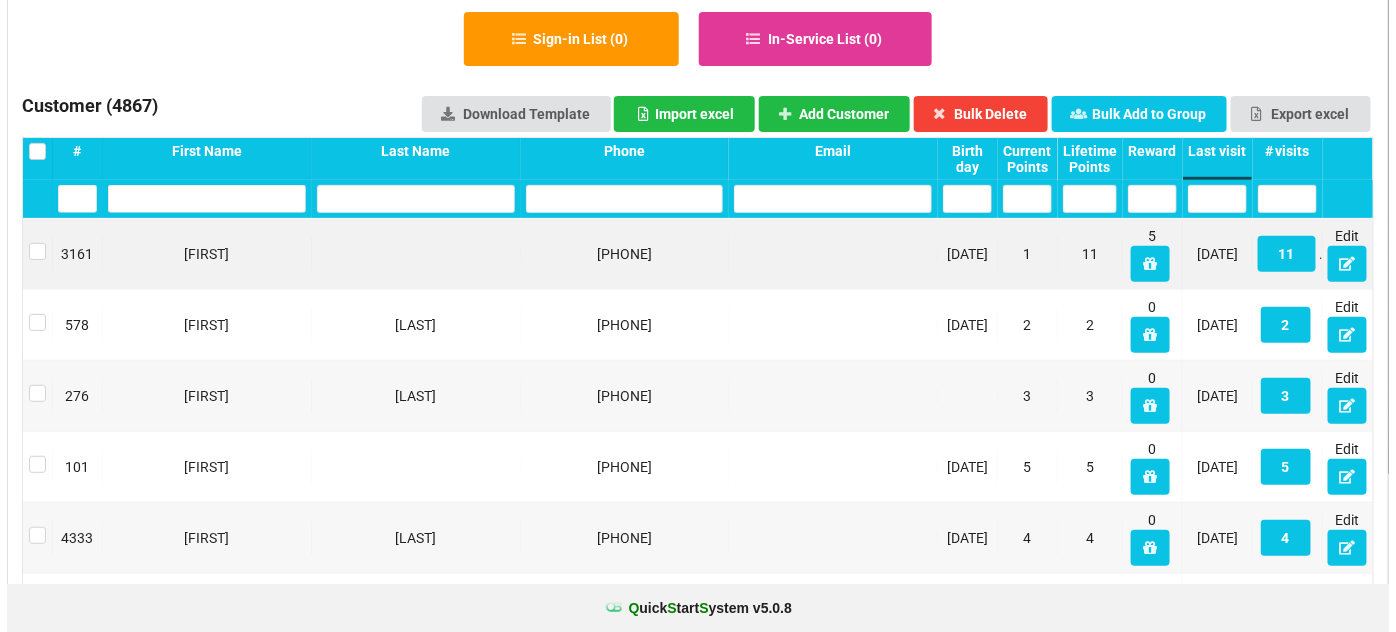 scroll, scrollTop: 0, scrollLeft: 0, axis: both 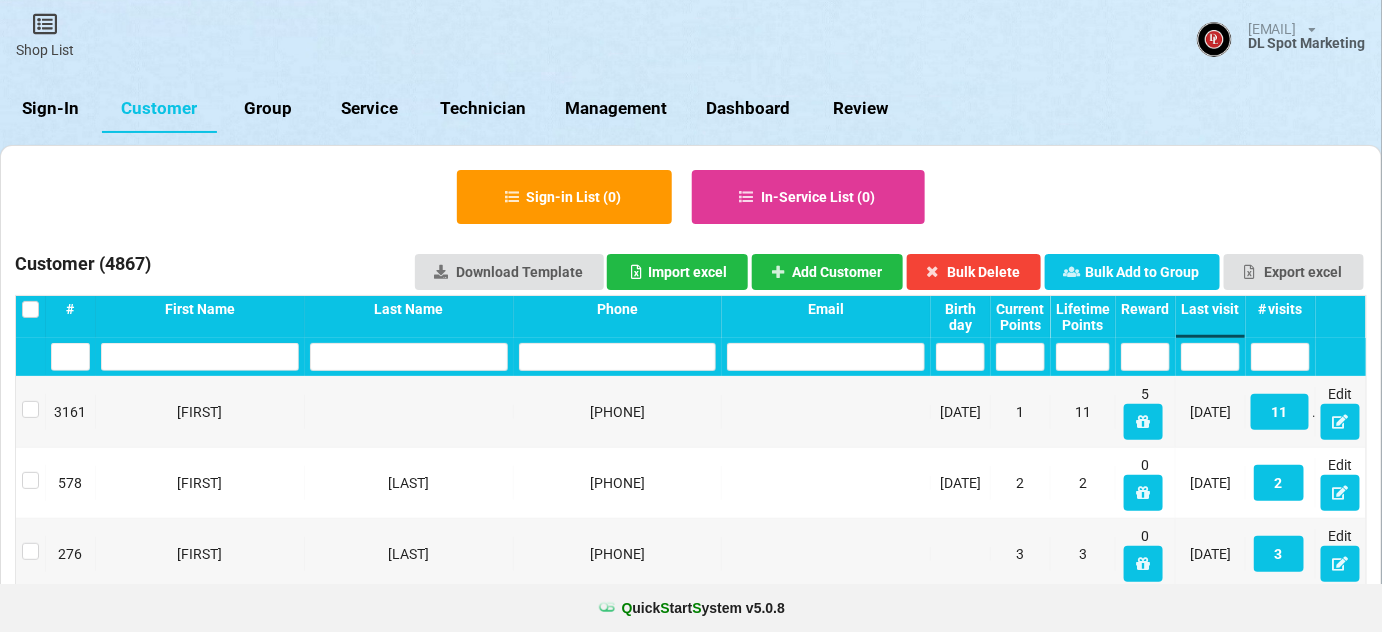 click on "Sign-In" at bounding box center (51, 109) 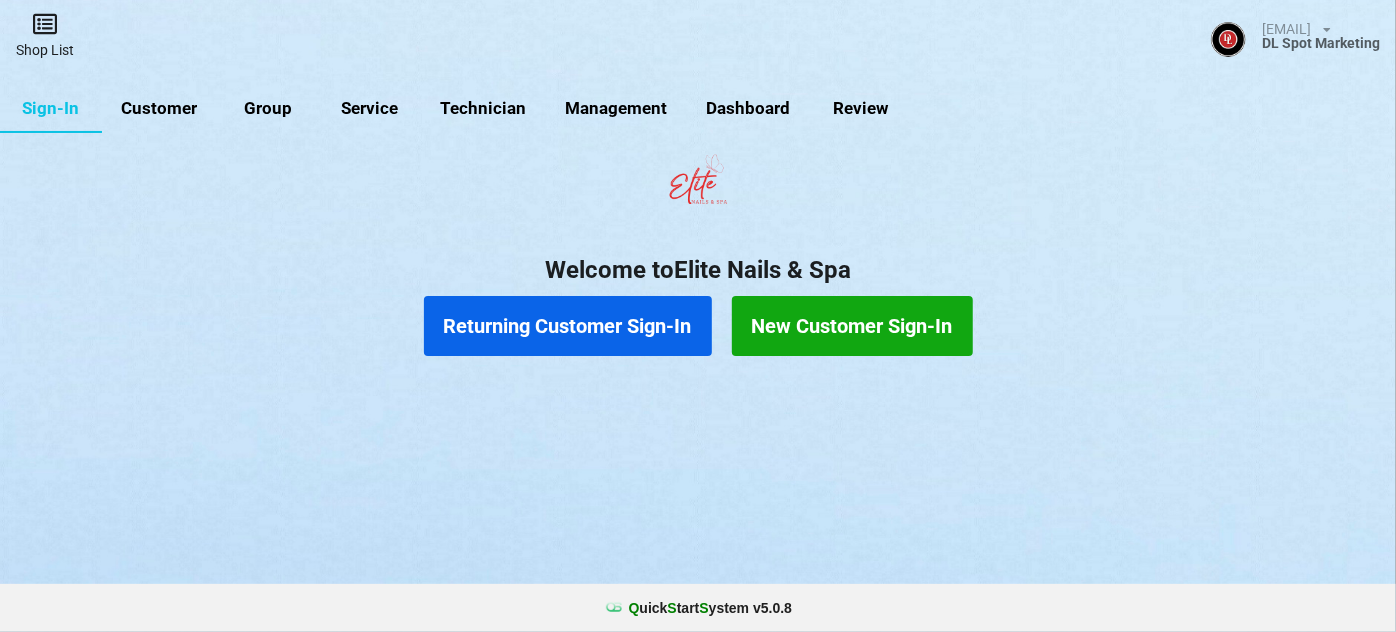 click on "Shop List" at bounding box center (45, 35) 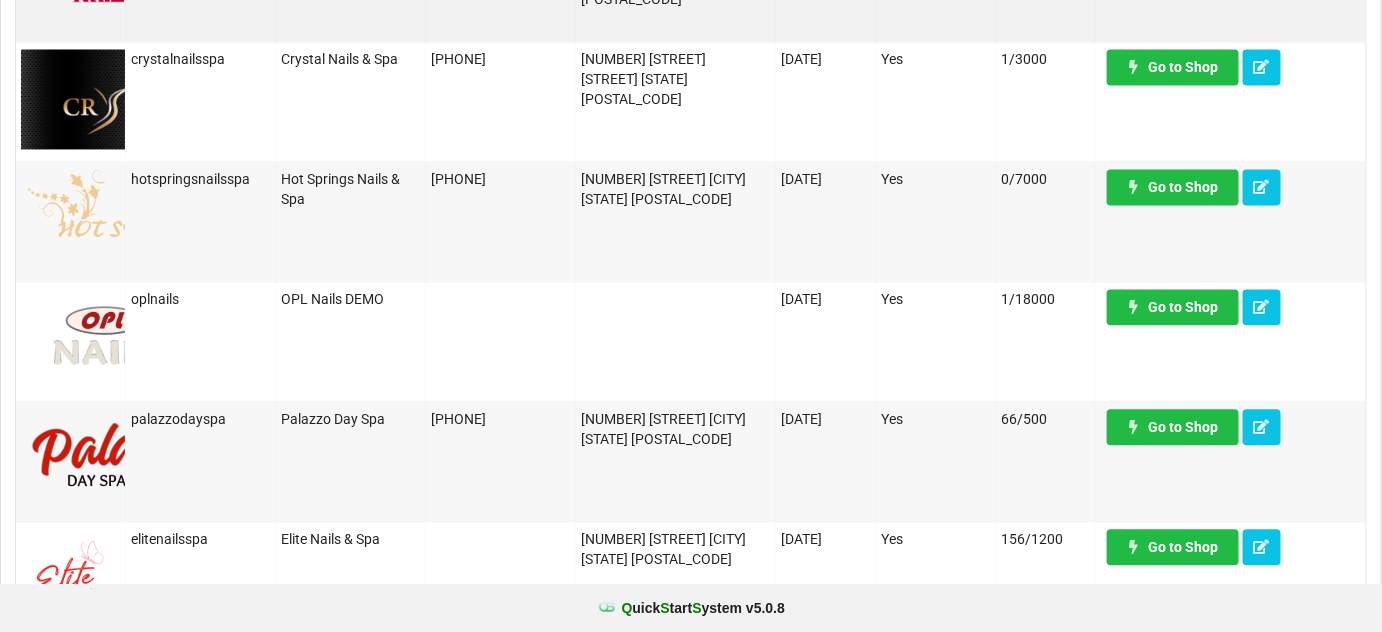 scroll, scrollTop: 1333, scrollLeft: 0, axis: vertical 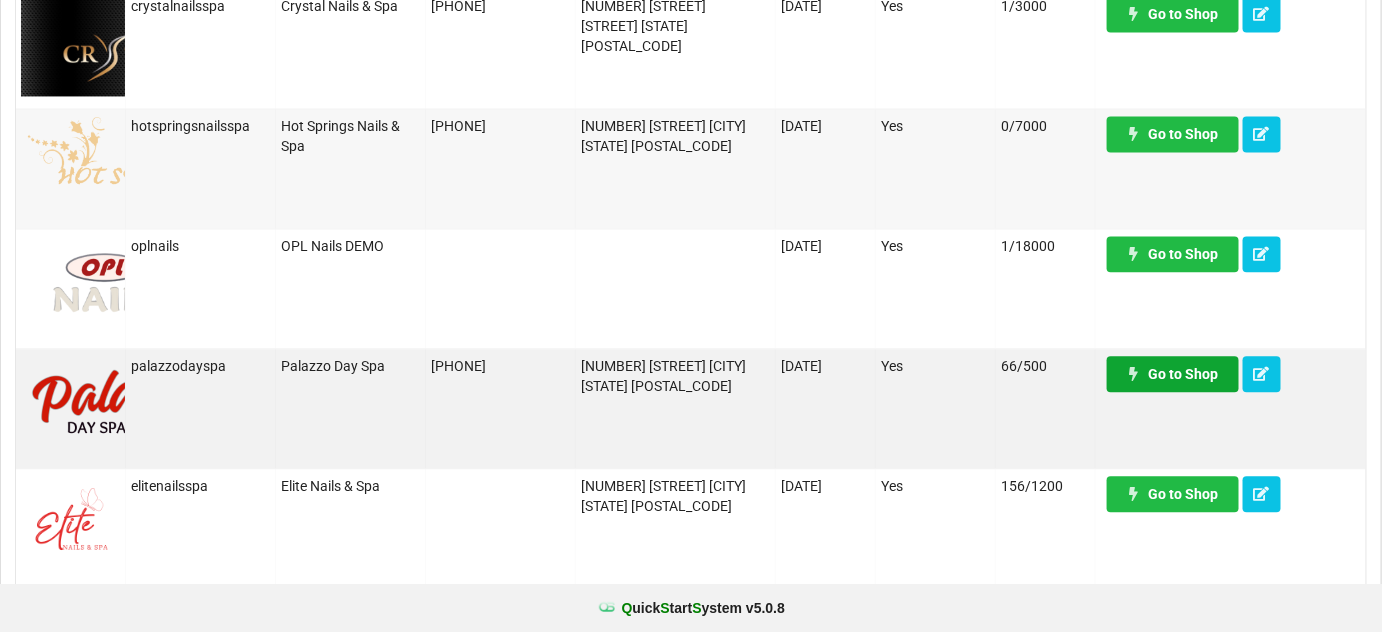 click on "Go to Shop" at bounding box center (1173, 374) 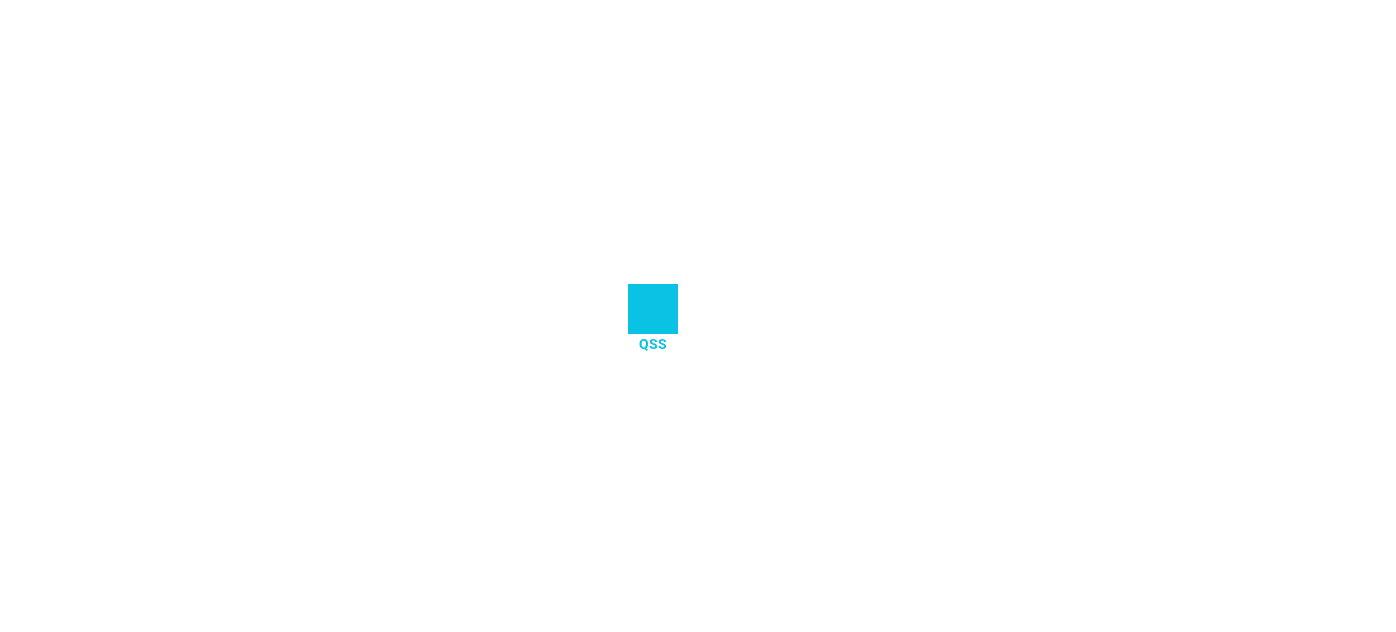 scroll, scrollTop: 0, scrollLeft: 0, axis: both 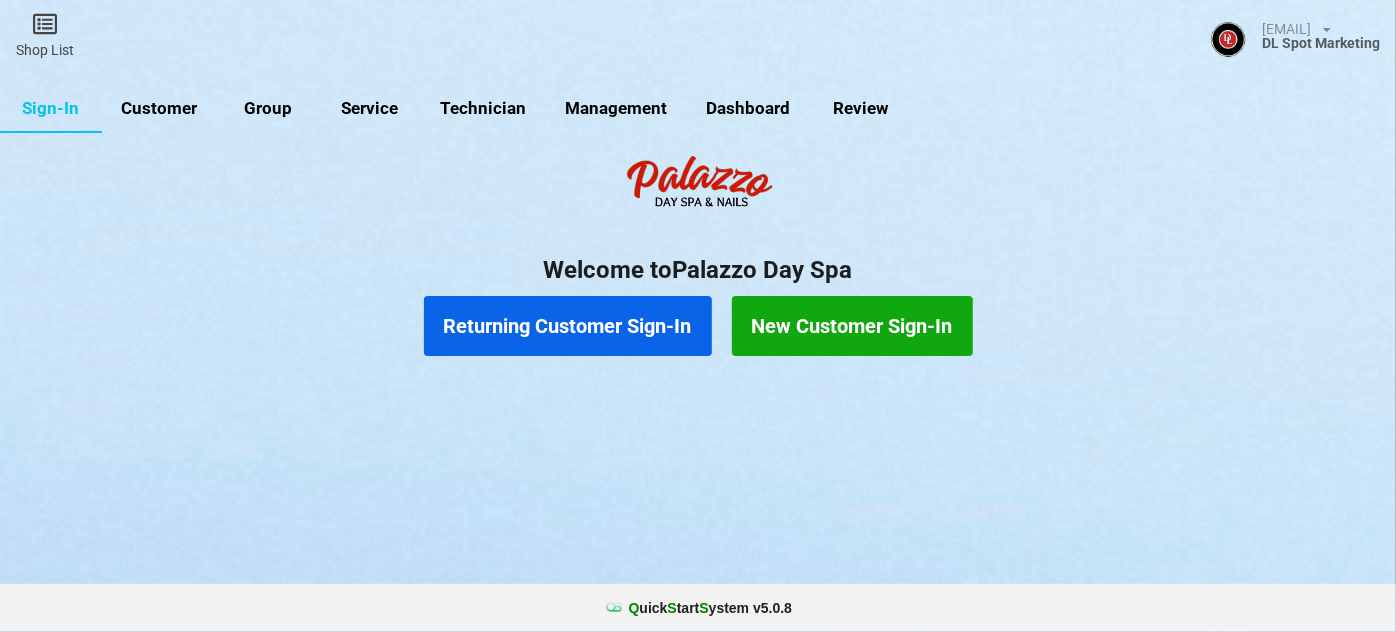 click on "Customer" at bounding box center [159, 109] 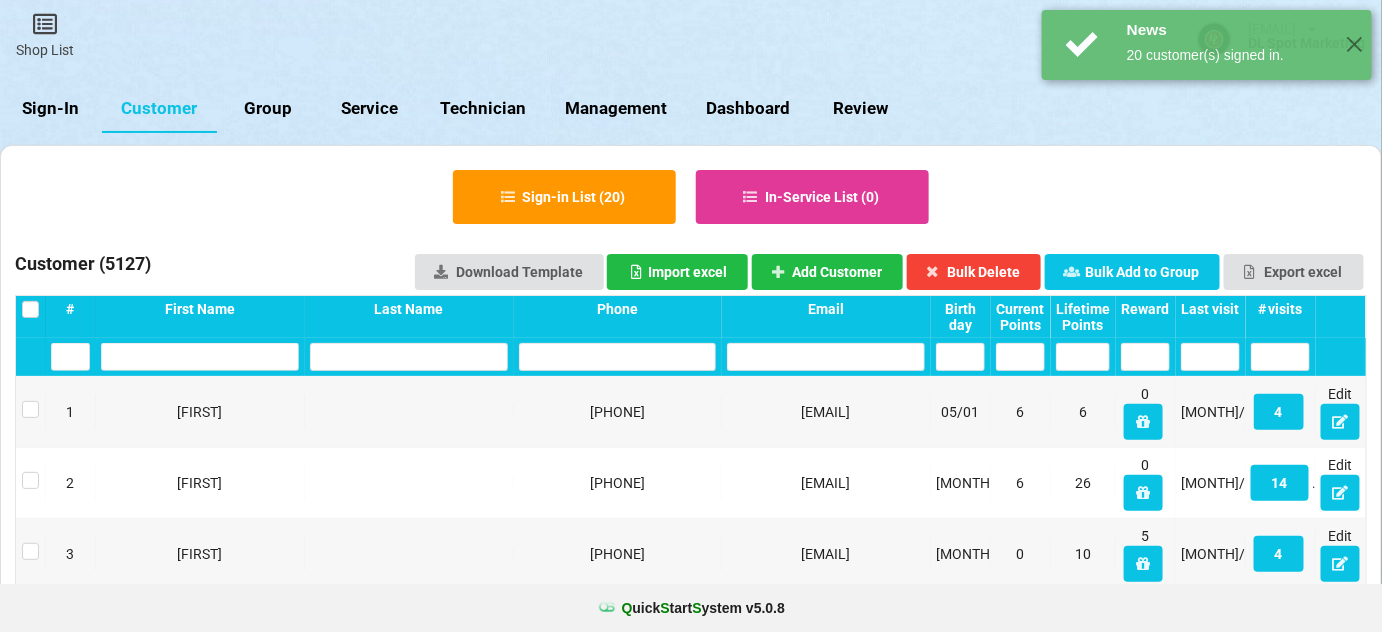 click on "Last visit" at bounding box center (70, 309) 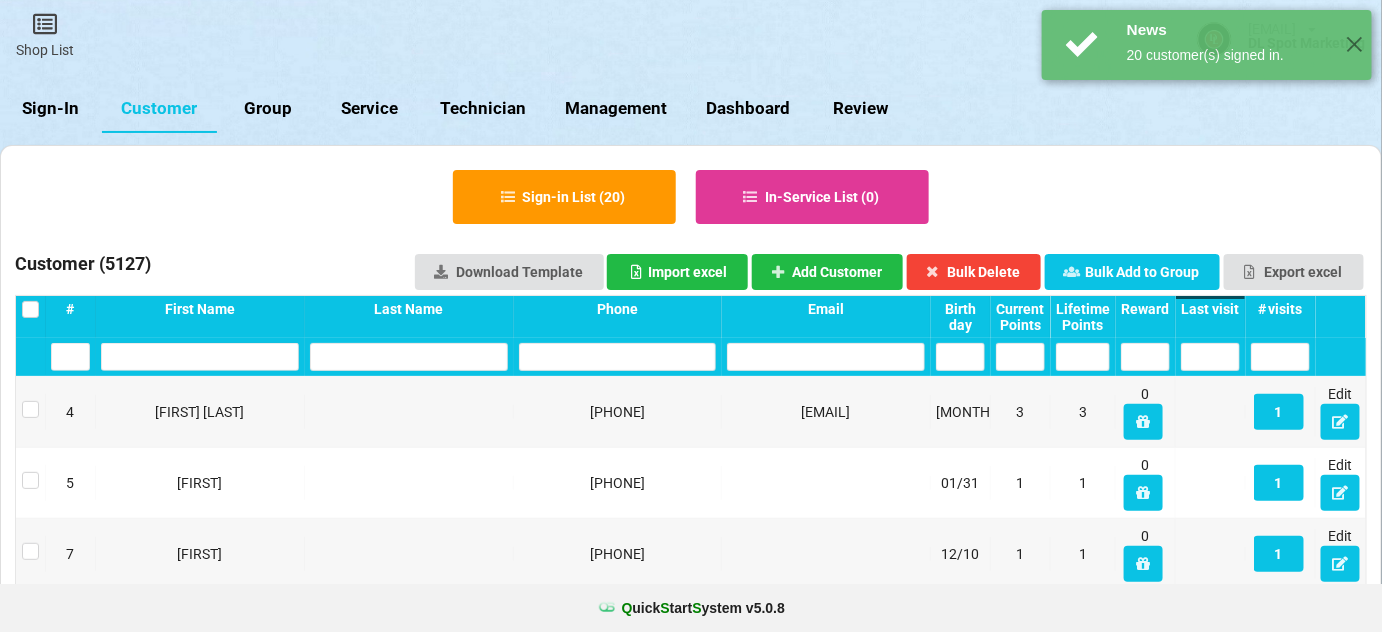 click on "Last visit" at bounding box center [1210, 309] 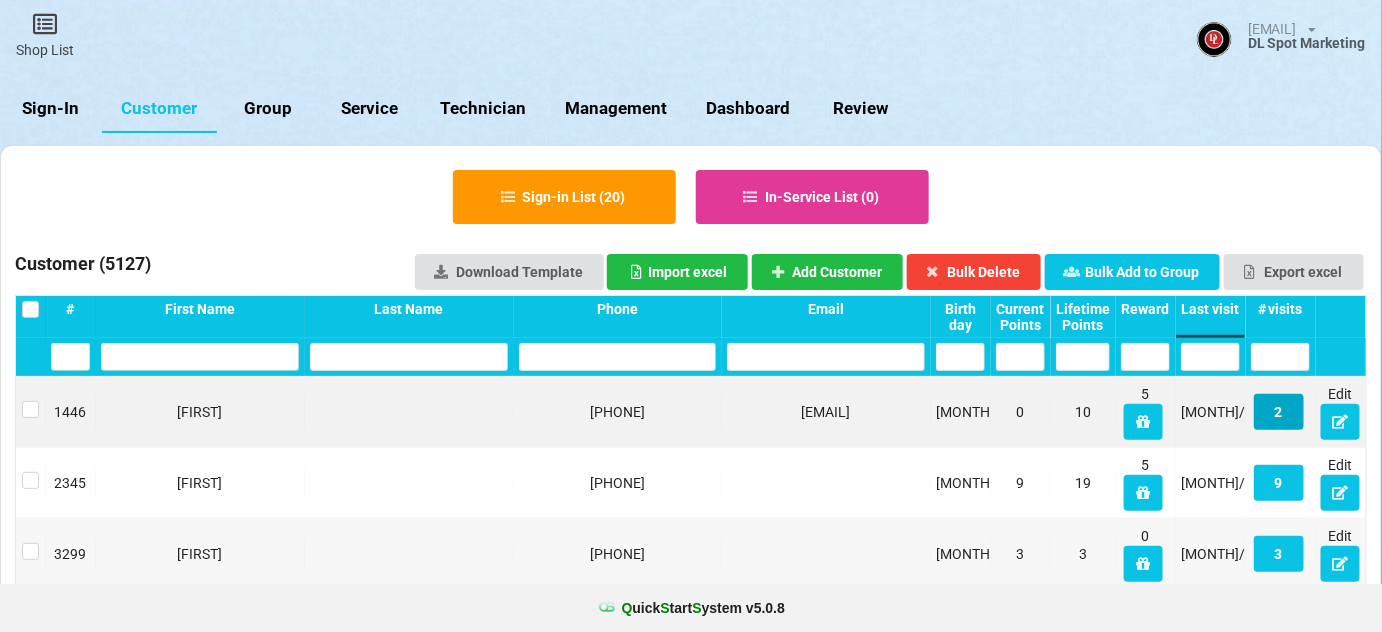 click on "2" at bounding box center (1279, 412) 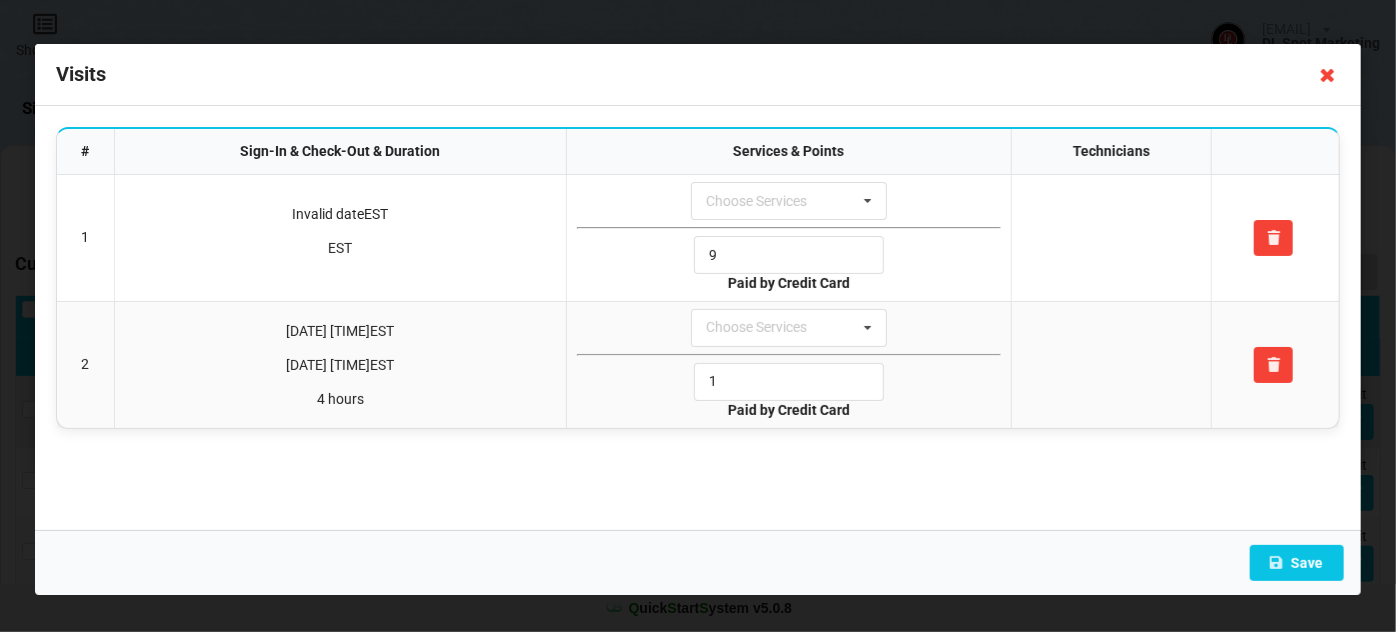 drag, startPoint x: 1325, startPoint y: 73, endPoint x: 1312, endPoint y: 115, distance: 43.965897 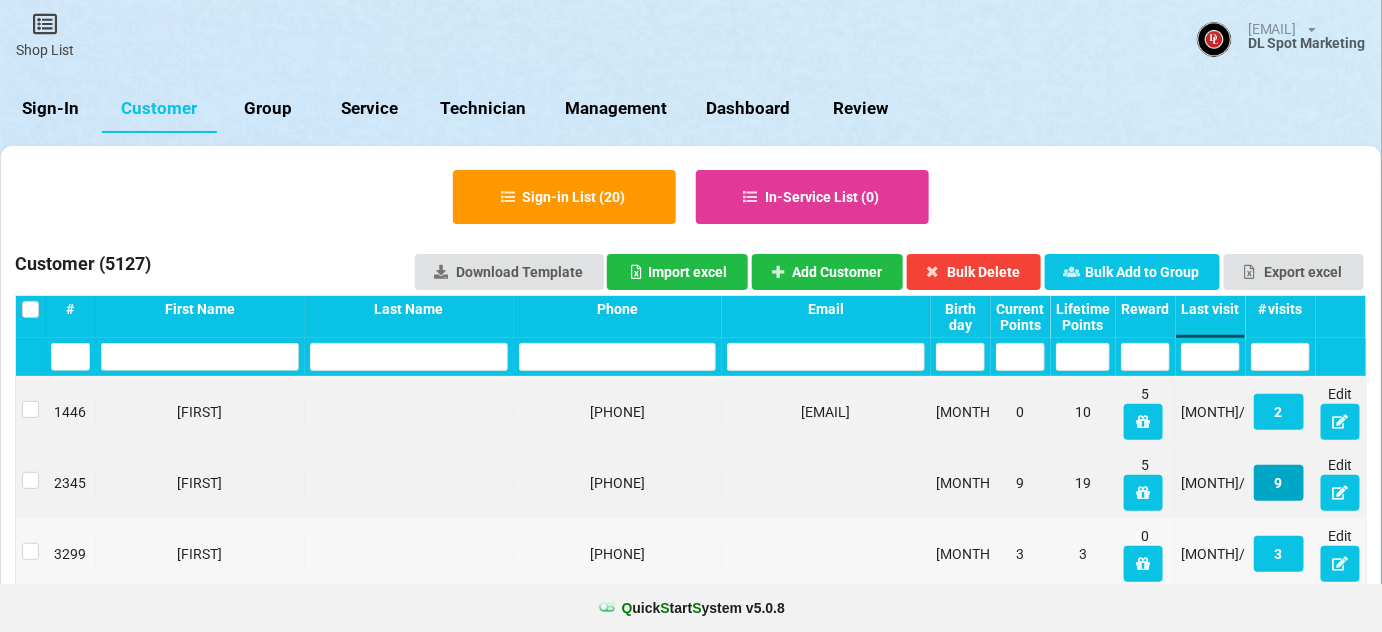 click on "9" at bounding box center [1279, 483] 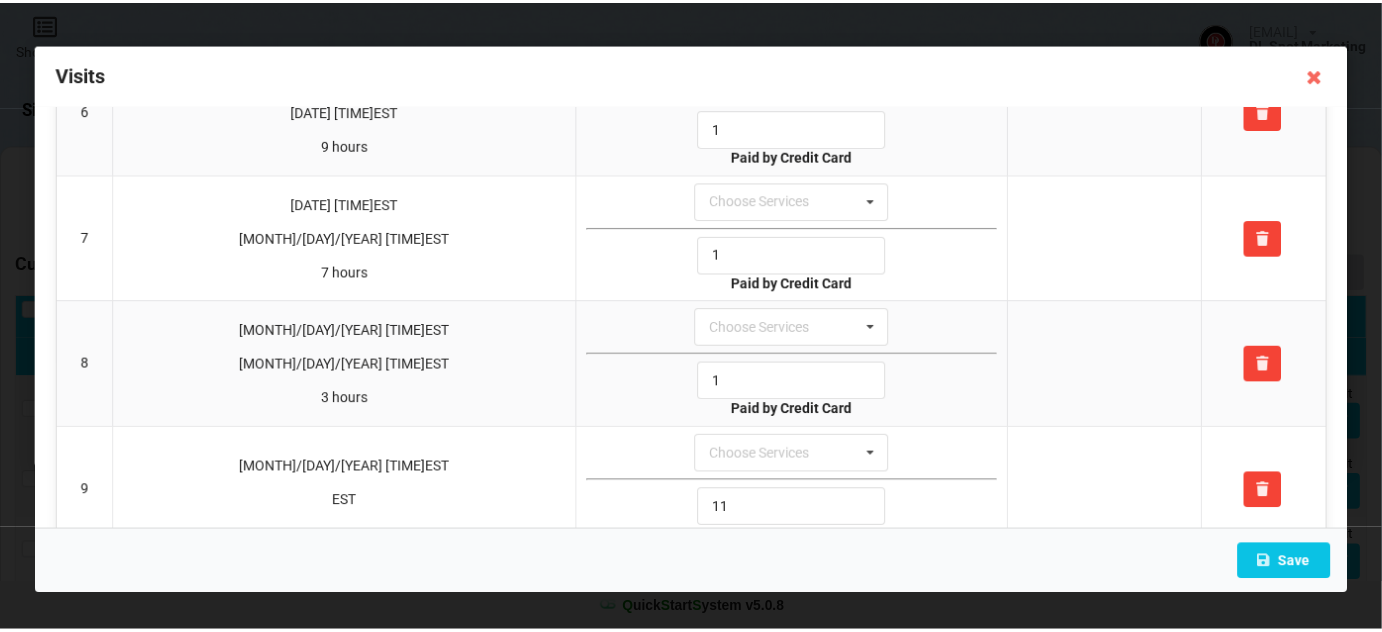 scroll, scrollTop: 793, scrollLeft: 0, axis: vertical 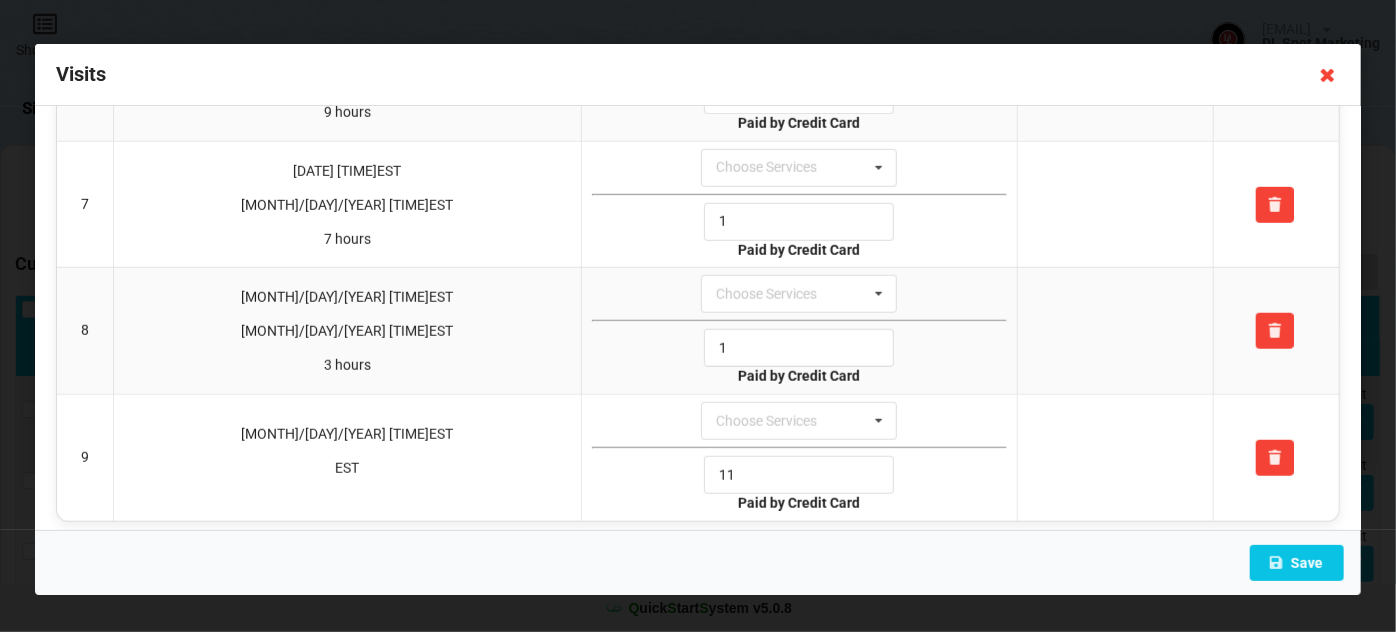 click at bounding box center [1328, 75] 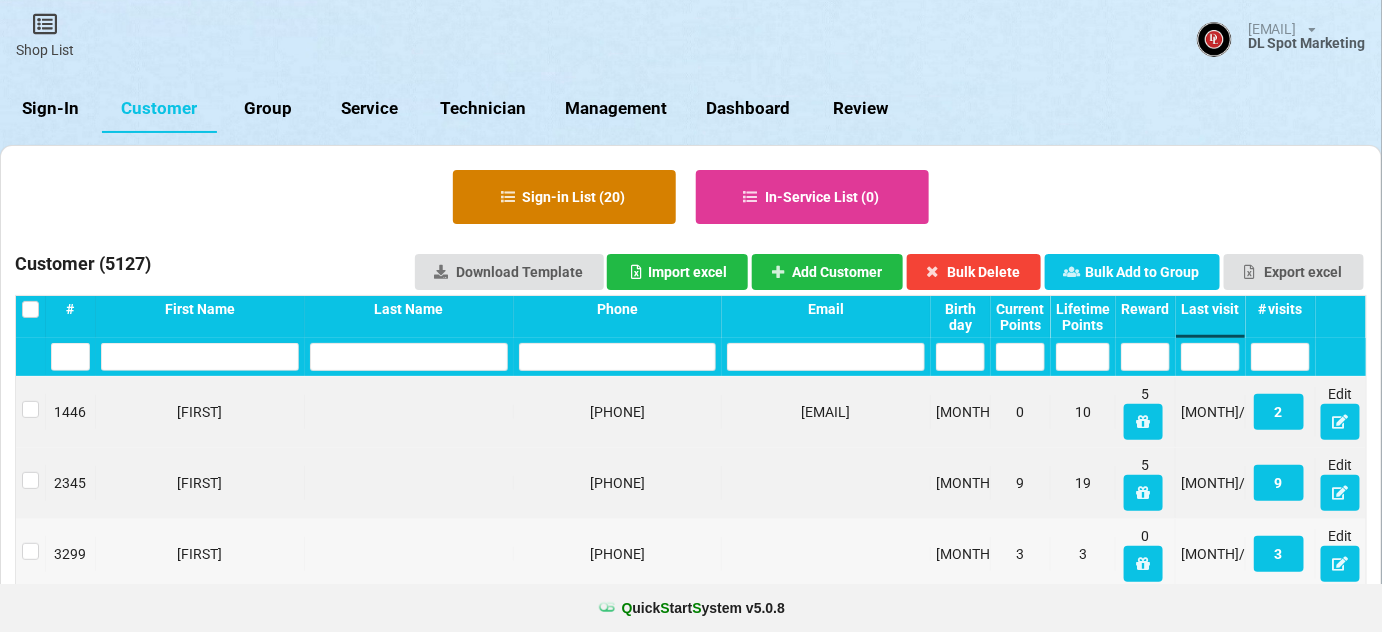 click on "Sign-in List ( 20 )" at bounding box center [564, 197] 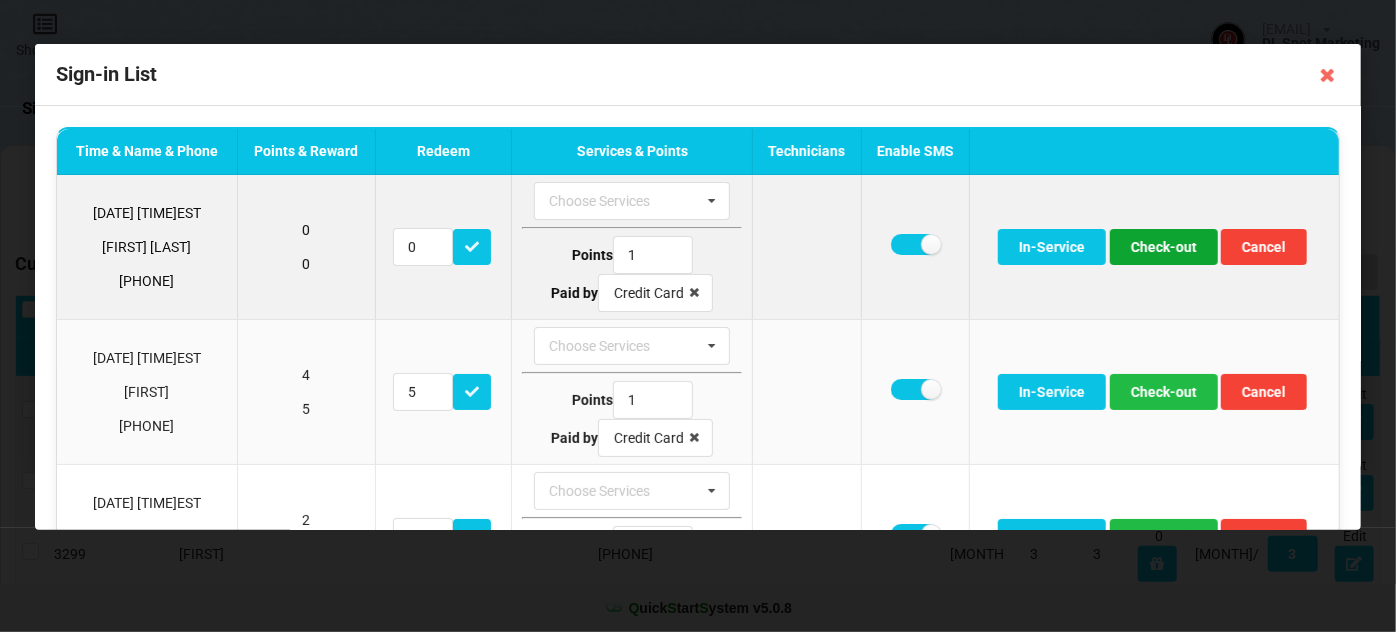 click on "Check-out" at bounding box center [1164, 247] 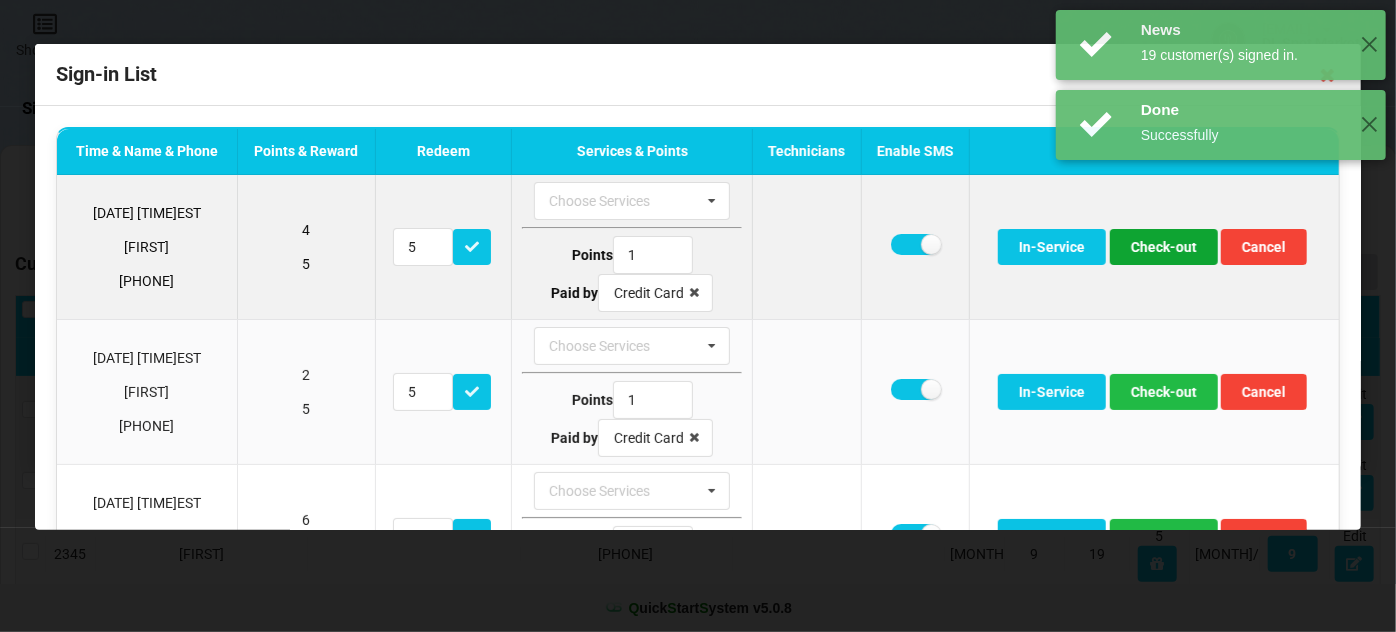 click on "Check-out" at bounding box center [1164, 247] 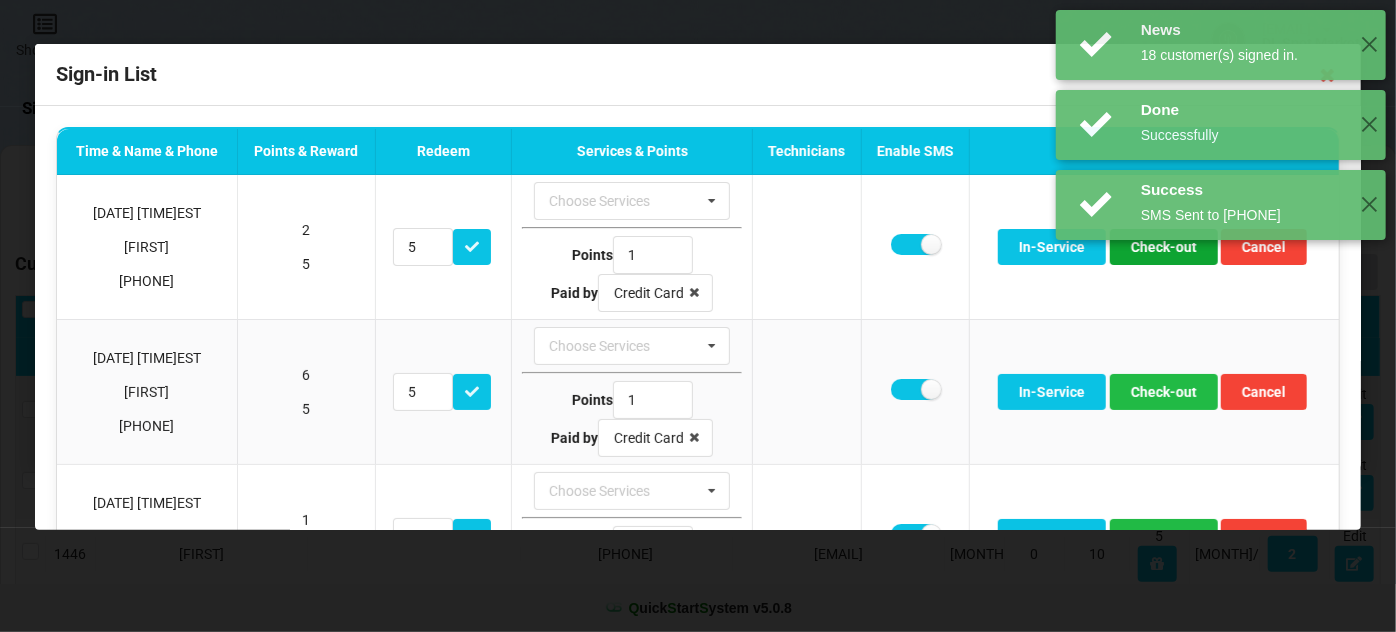 click on "Check-out" at bounding box center [1164, 247] 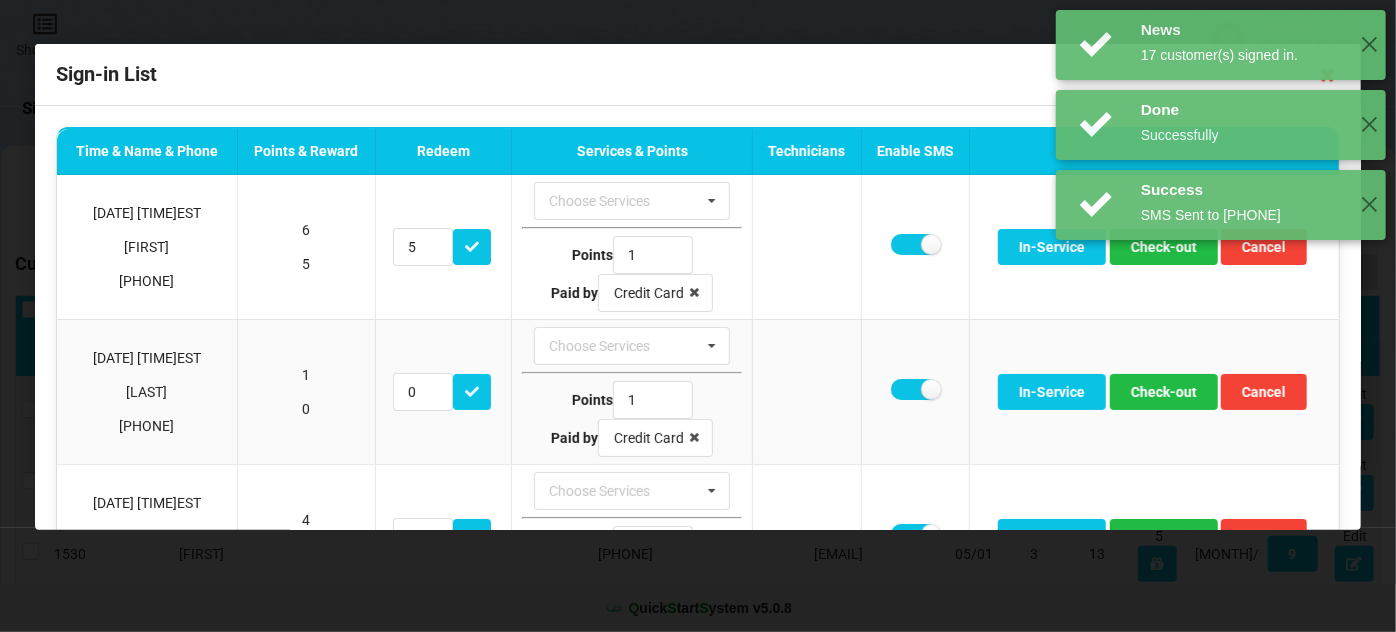 click on "News 18 customer(s) signed in. ✕" at bounding box center (1221, 285) 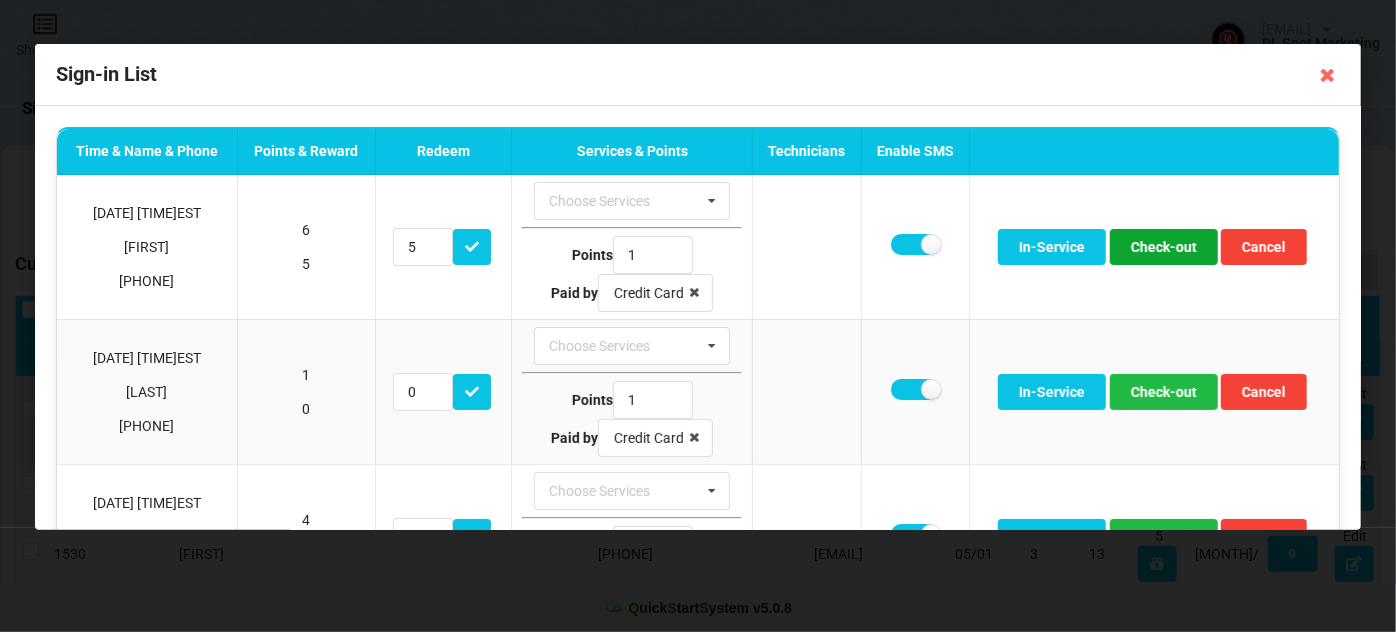 click on "Check-out" at bounding box center [1164, 247] 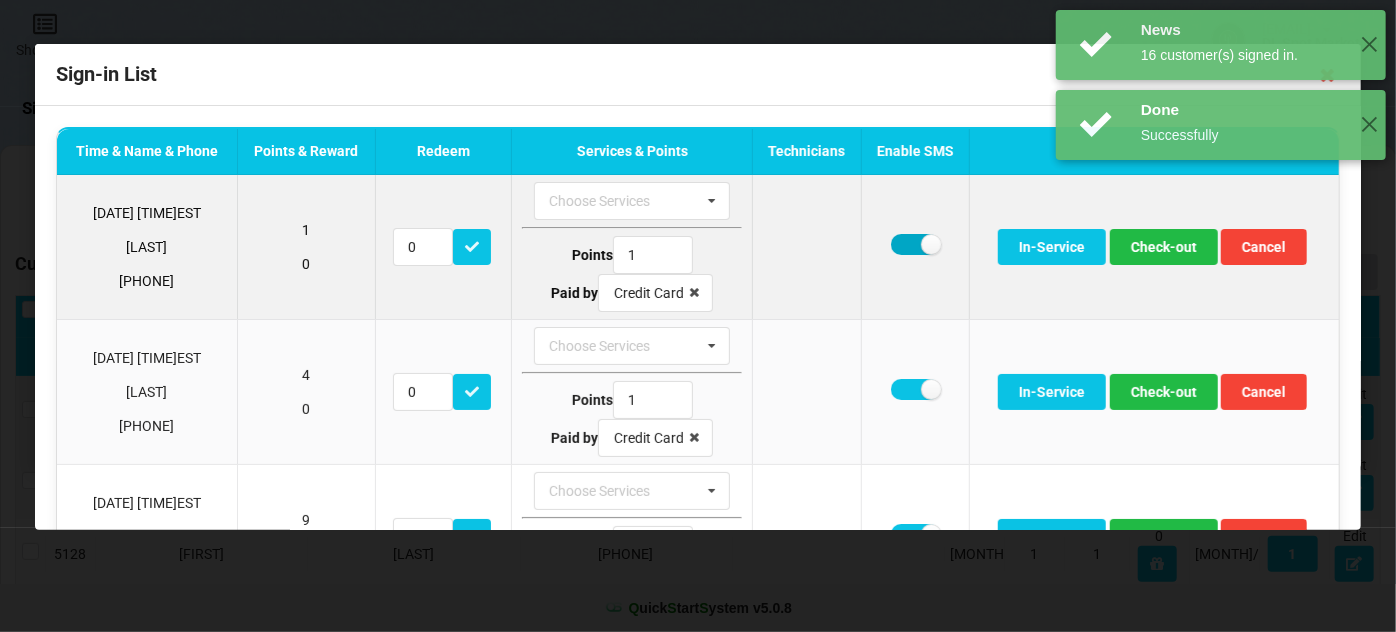 click at bounding box center (915, 244) 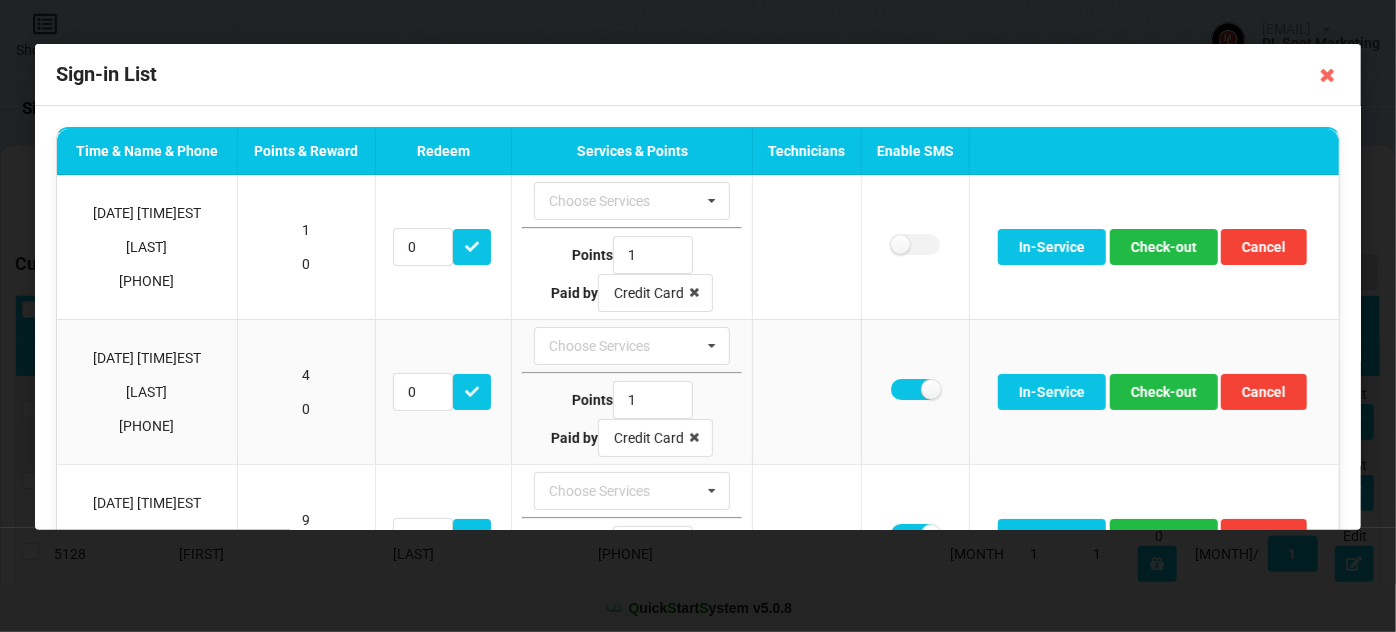 click on "SMS Sent to [PHONE]" at bounding box center (1221, 205) 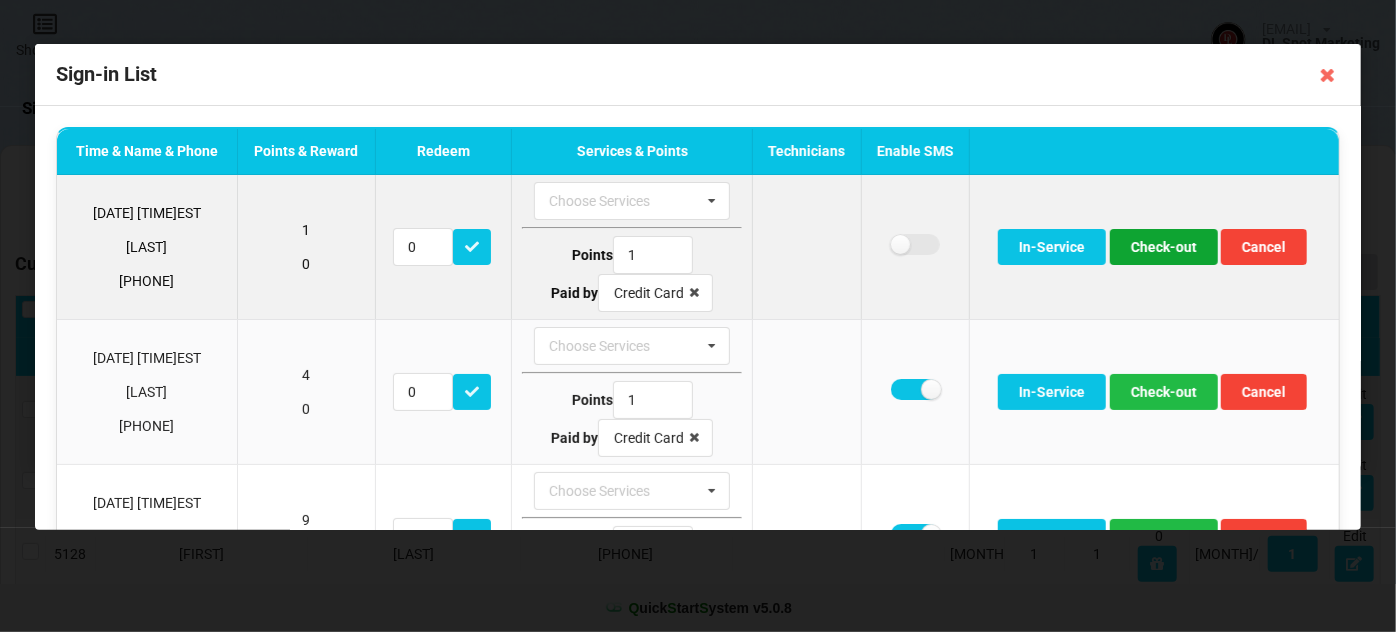 click on "Check-out" at bounding box center (1164, 247) 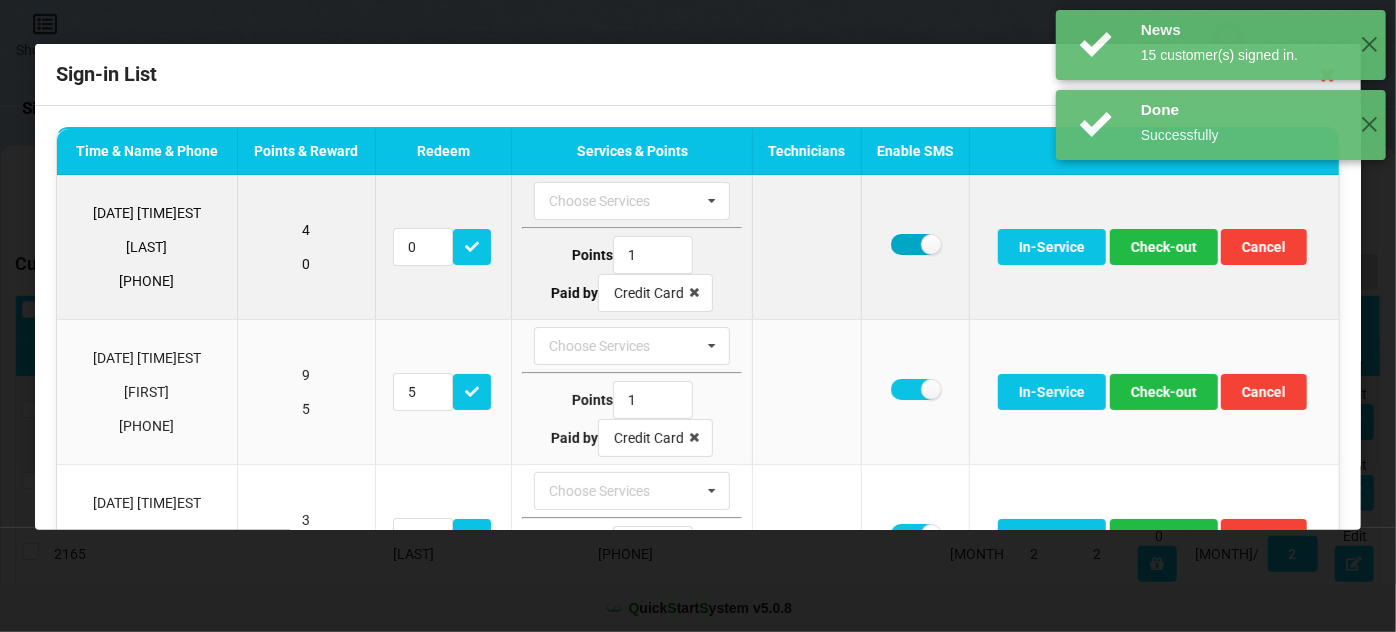 click at bounding box center (915, 244) 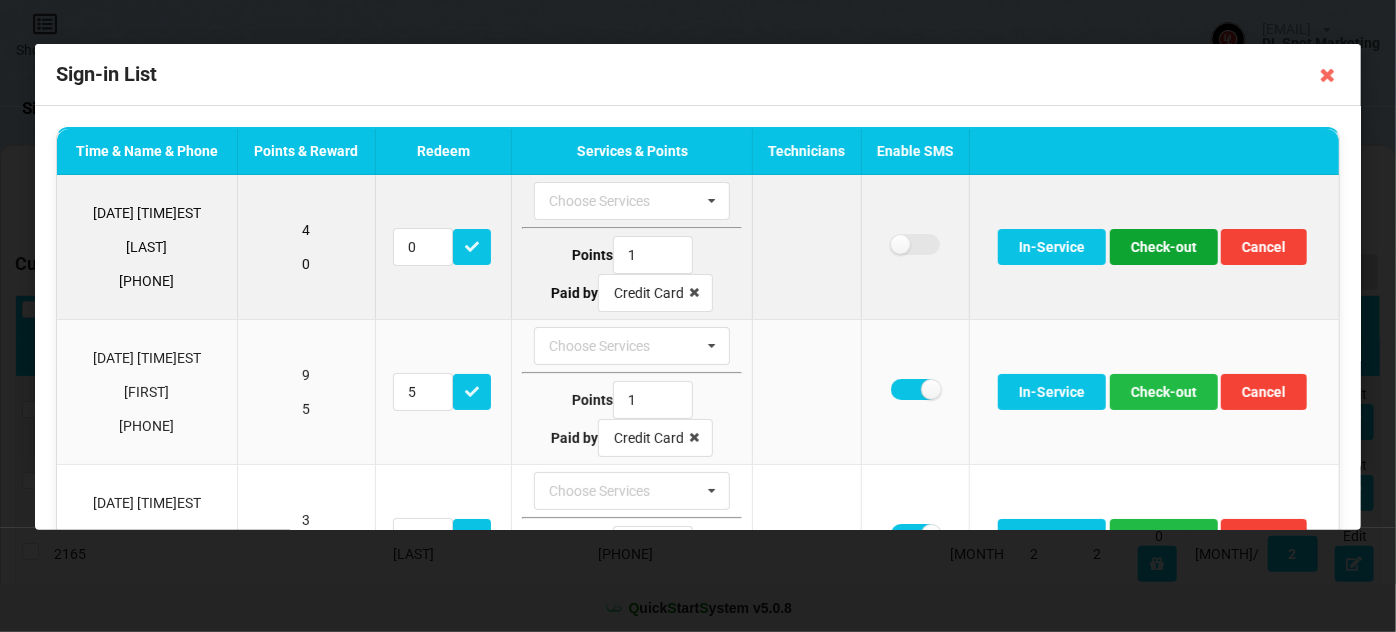 click on "Check-out" at bounding box center [1164, 247] 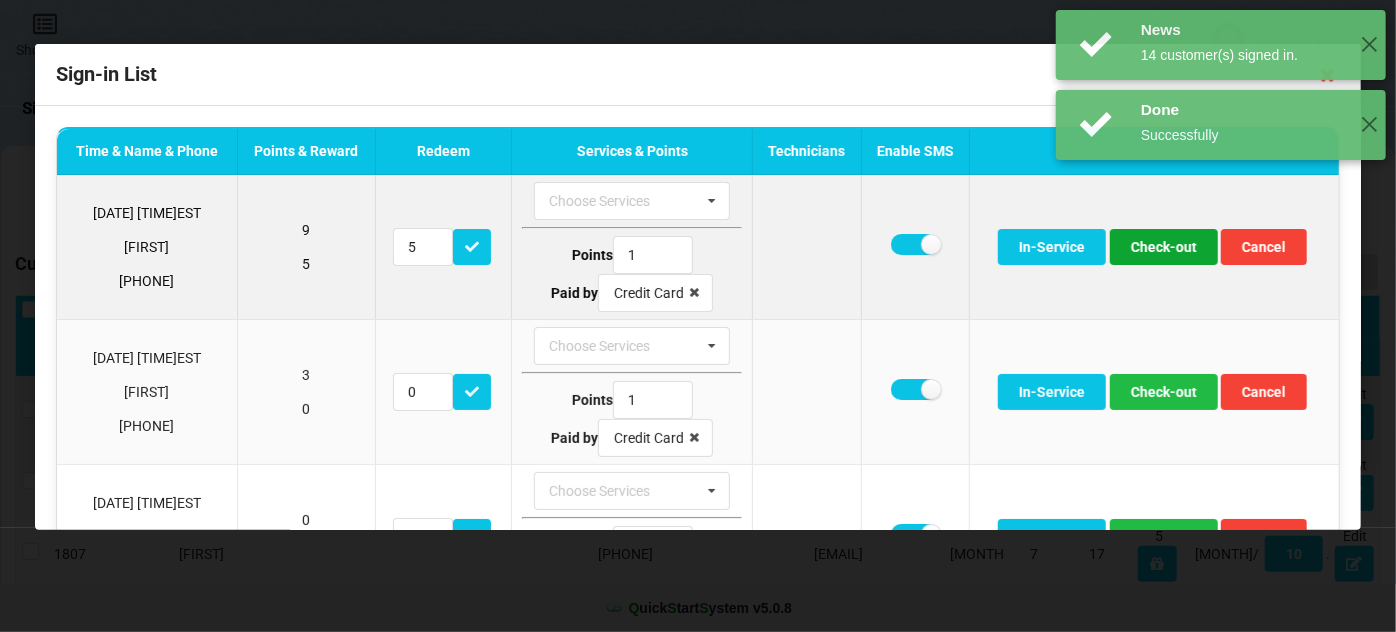 click on "Check-out" at bounding box center (1164, 247) 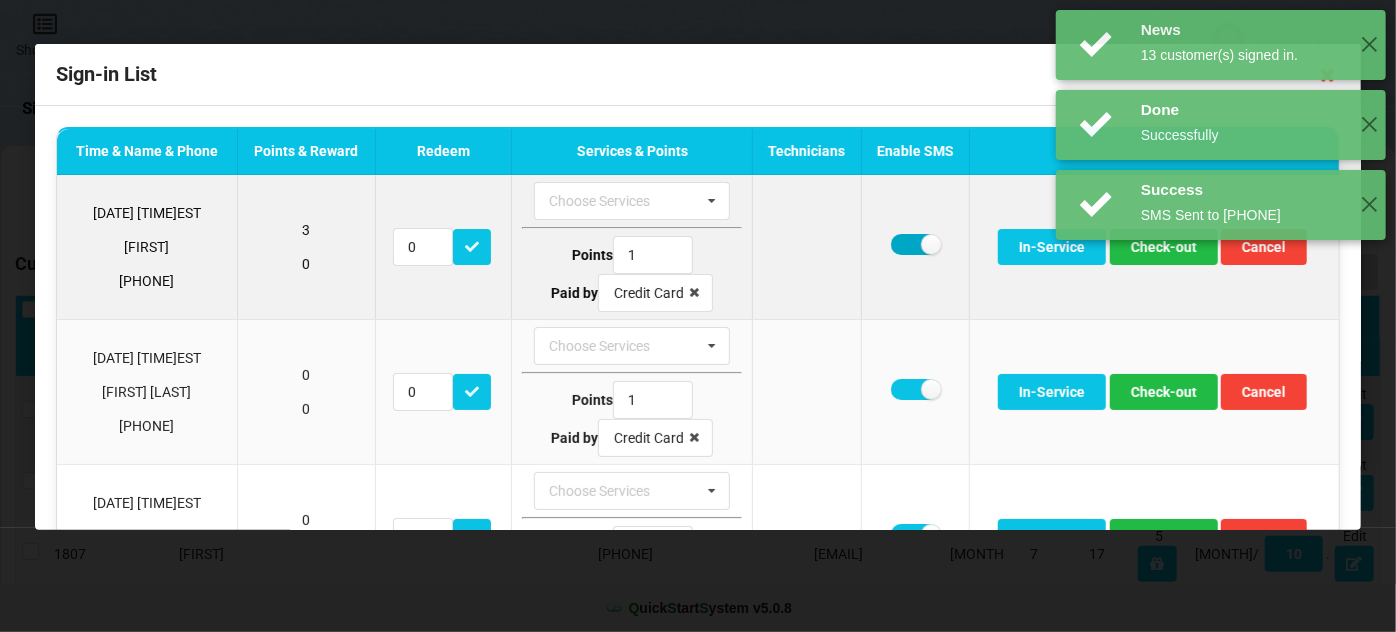 click at bounding box center [915, 244] 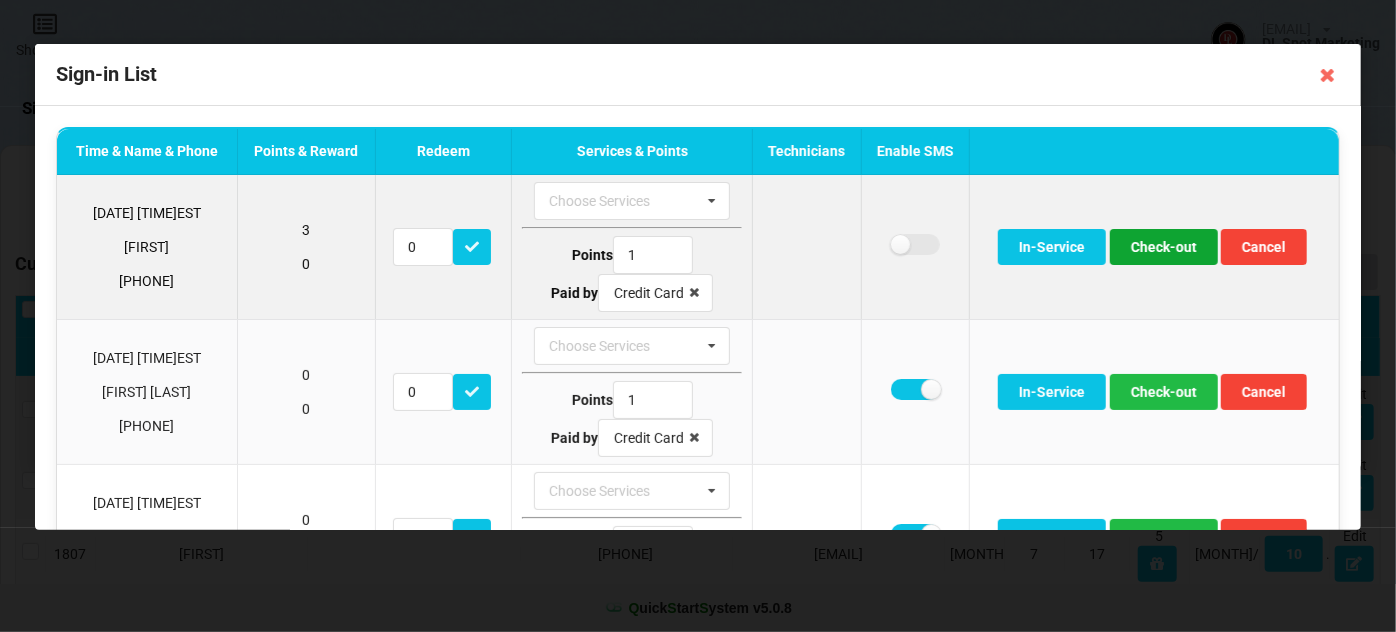 click on "Check-out" at bounding box center [1164, 247] 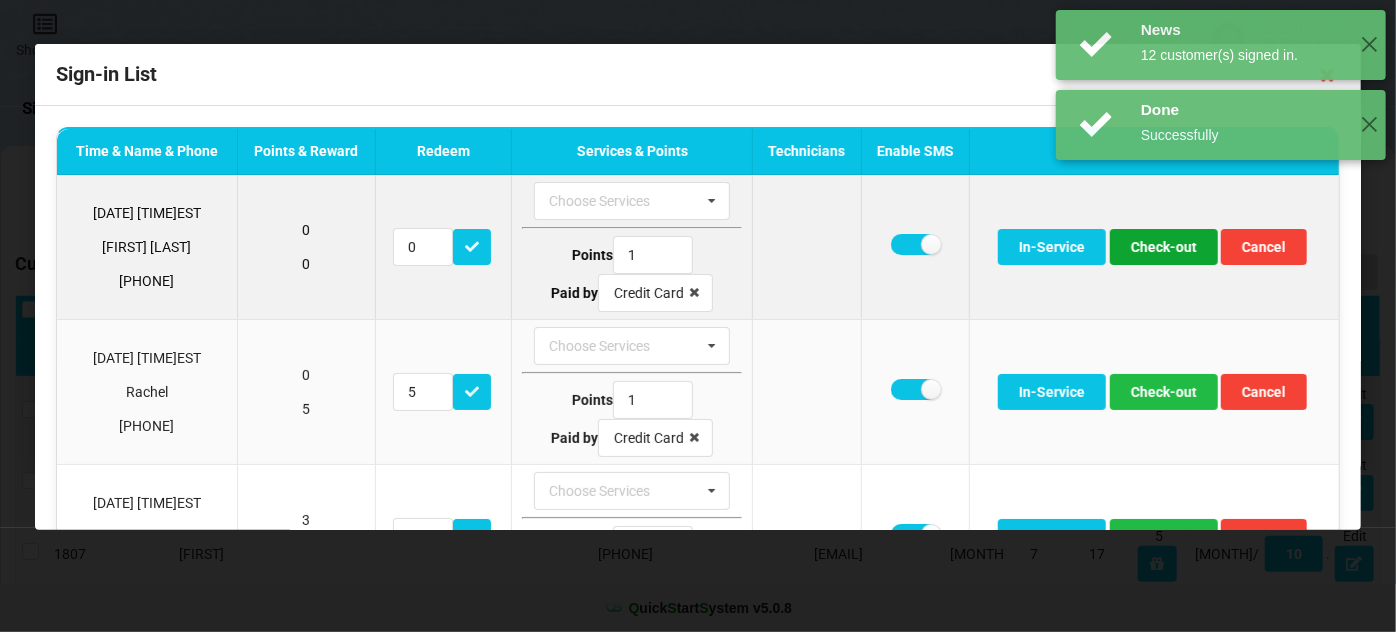 click on "Check-out" at bounding box center [1164, 247] 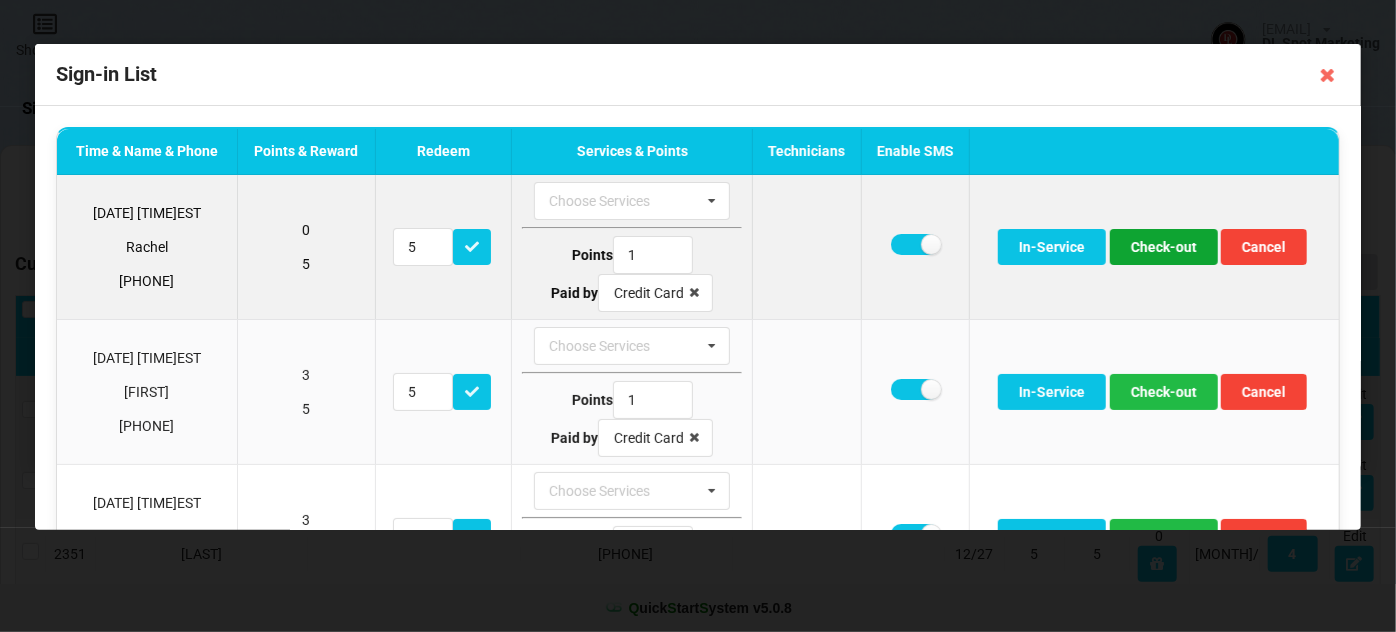 click on "Check-out" at bounding box center [1164, 247] 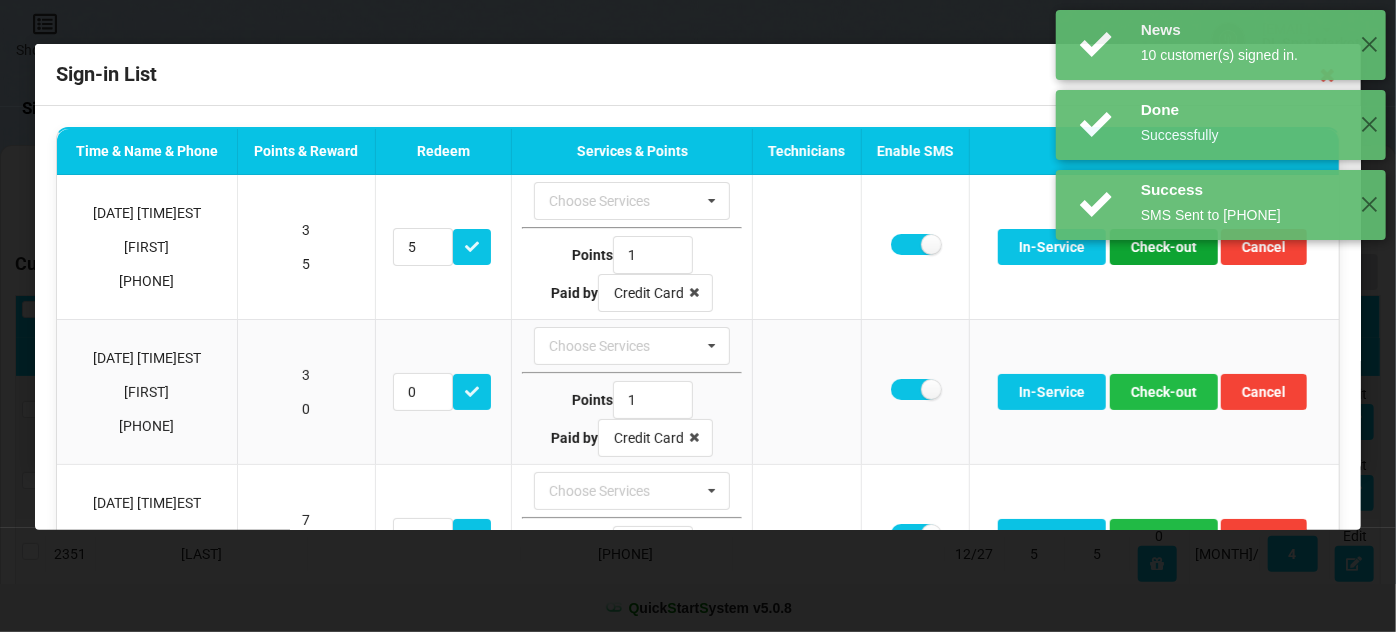 click on "Check-out" at bounding box center [1164, 247] 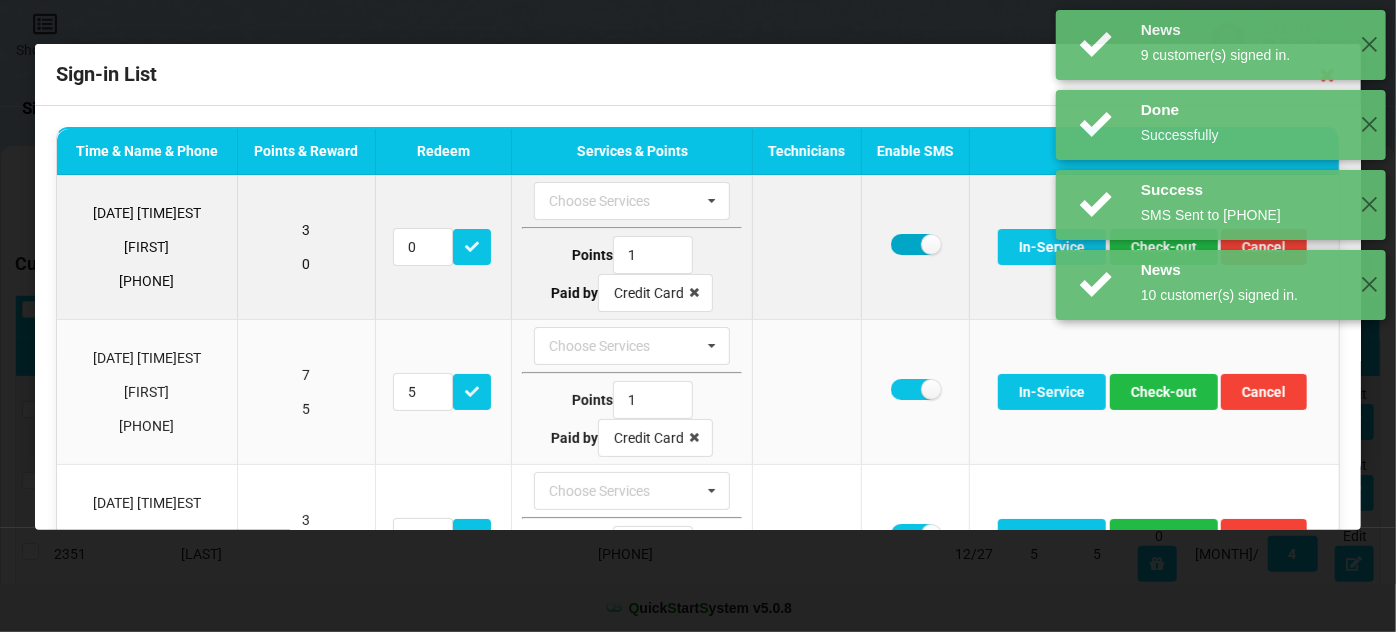 click at bounding box center [915, 244] 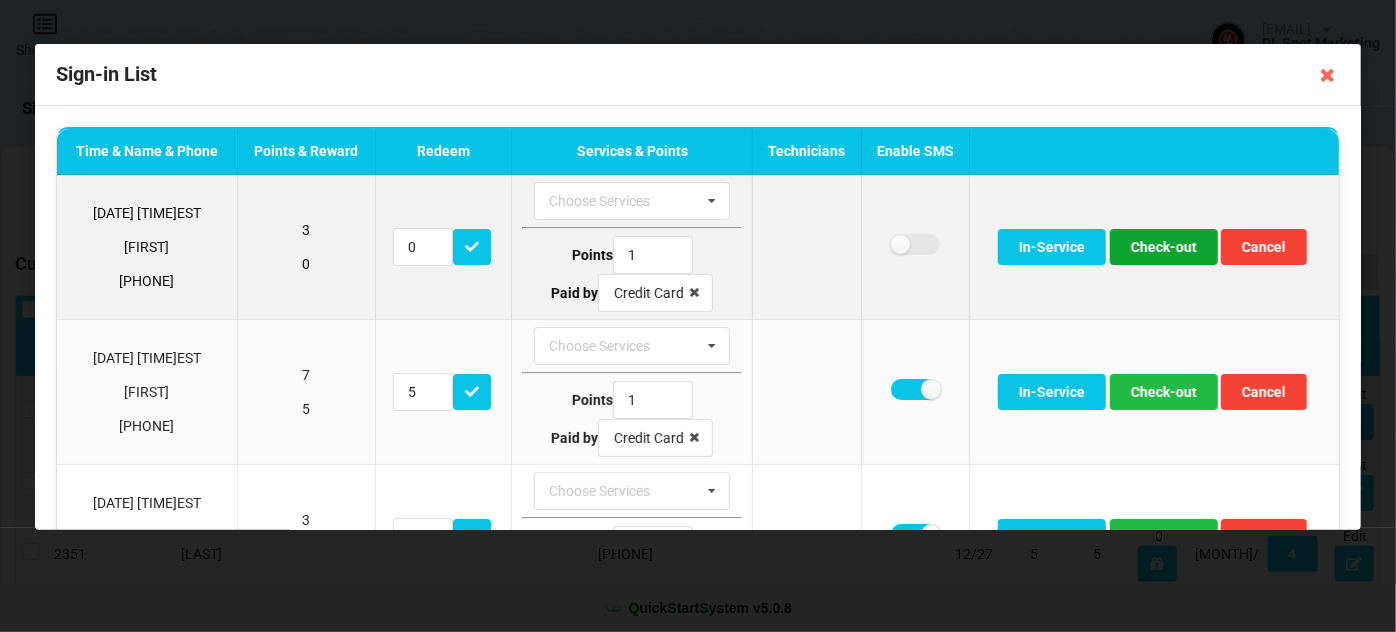 click on "Check-out" at bounding box center [1164, 247] 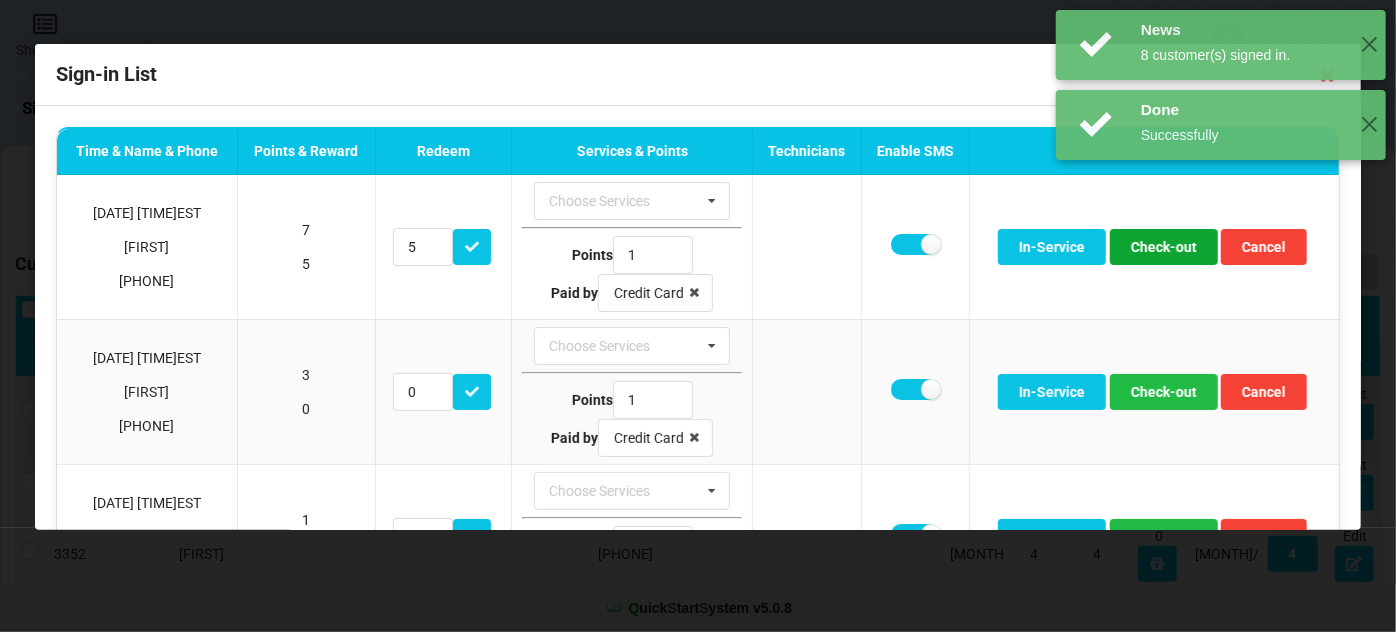 click on "Check-out" at bounding box center [1164, 247] 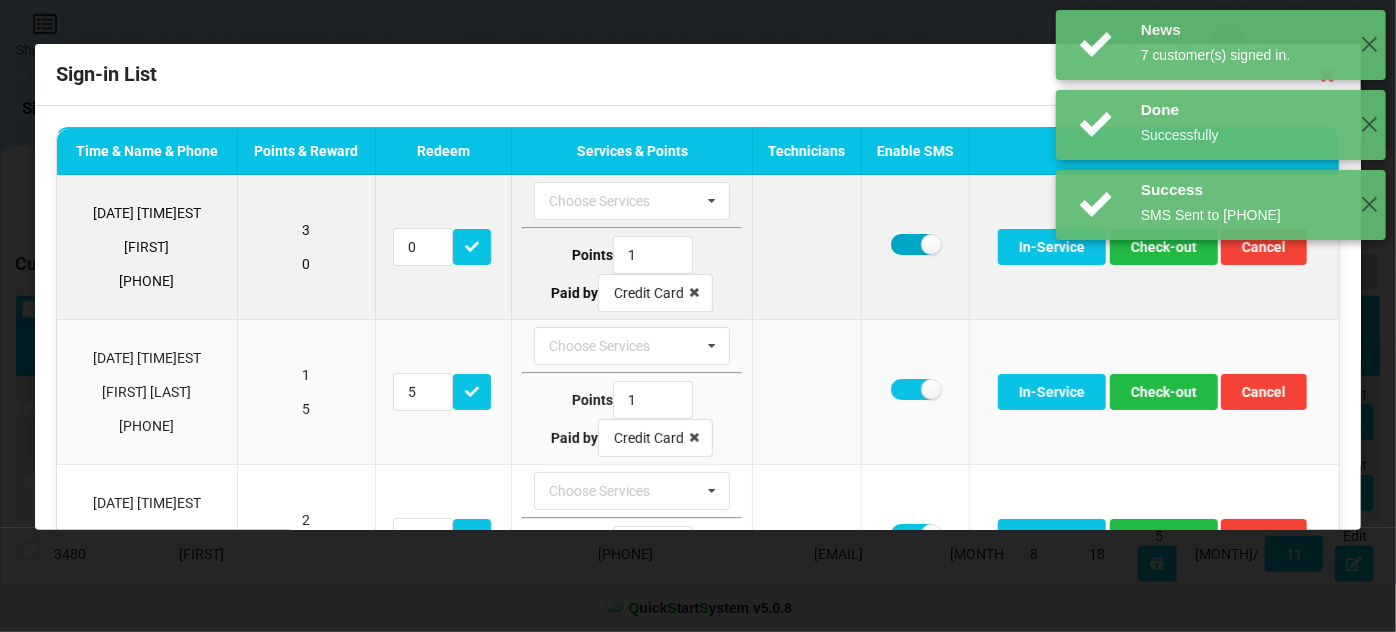 click at bounding box center (915, 244) 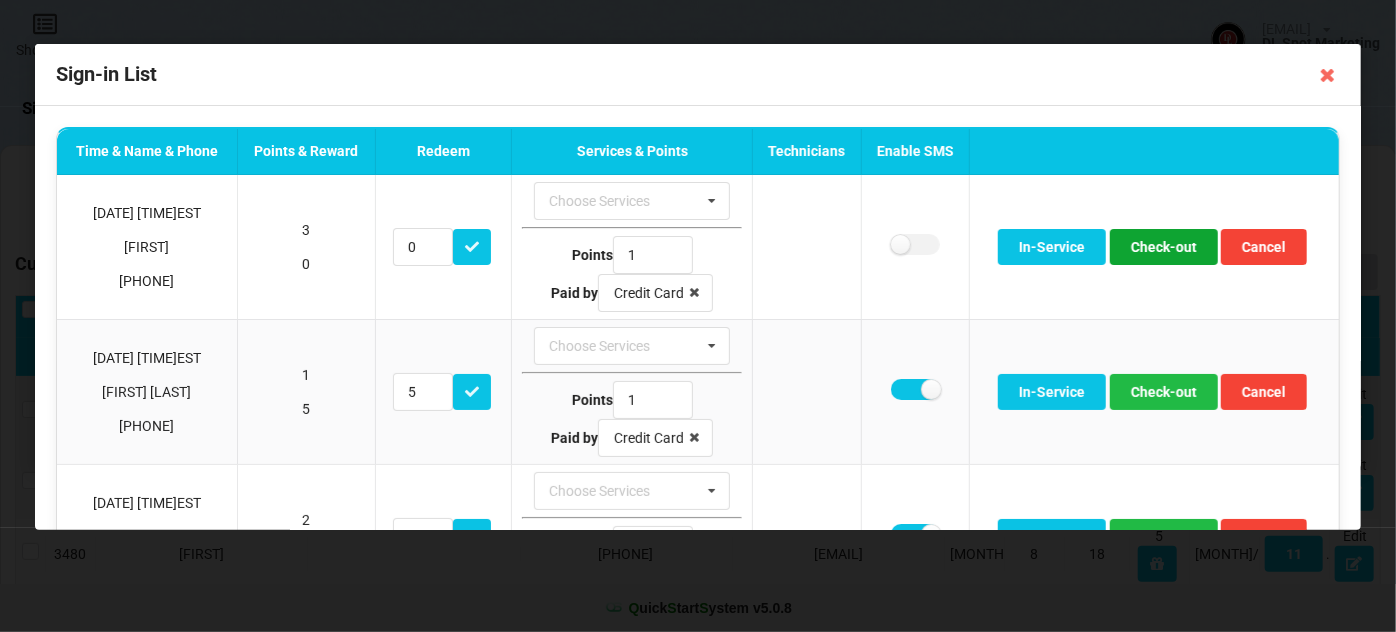 click on "Check-out" at bounding box center (1164, 247) 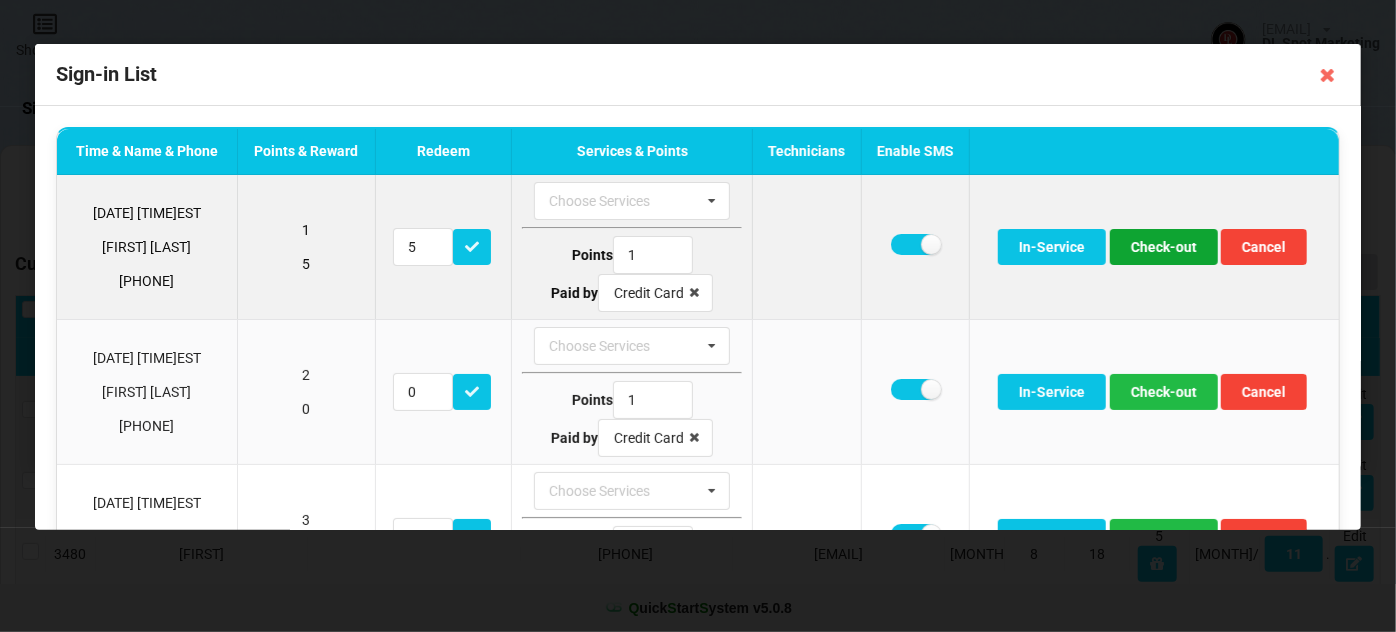 click on "Check-out" at bounding box center (1164, 247) 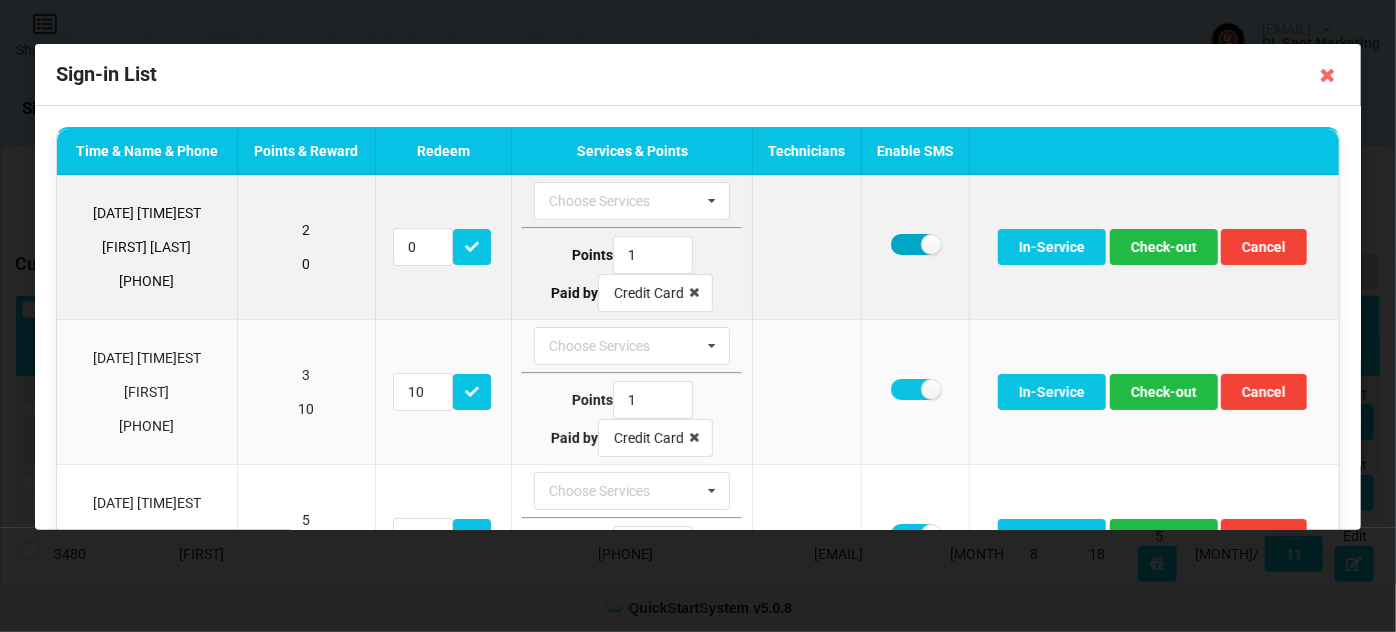 click at bounding box center [915, 244] 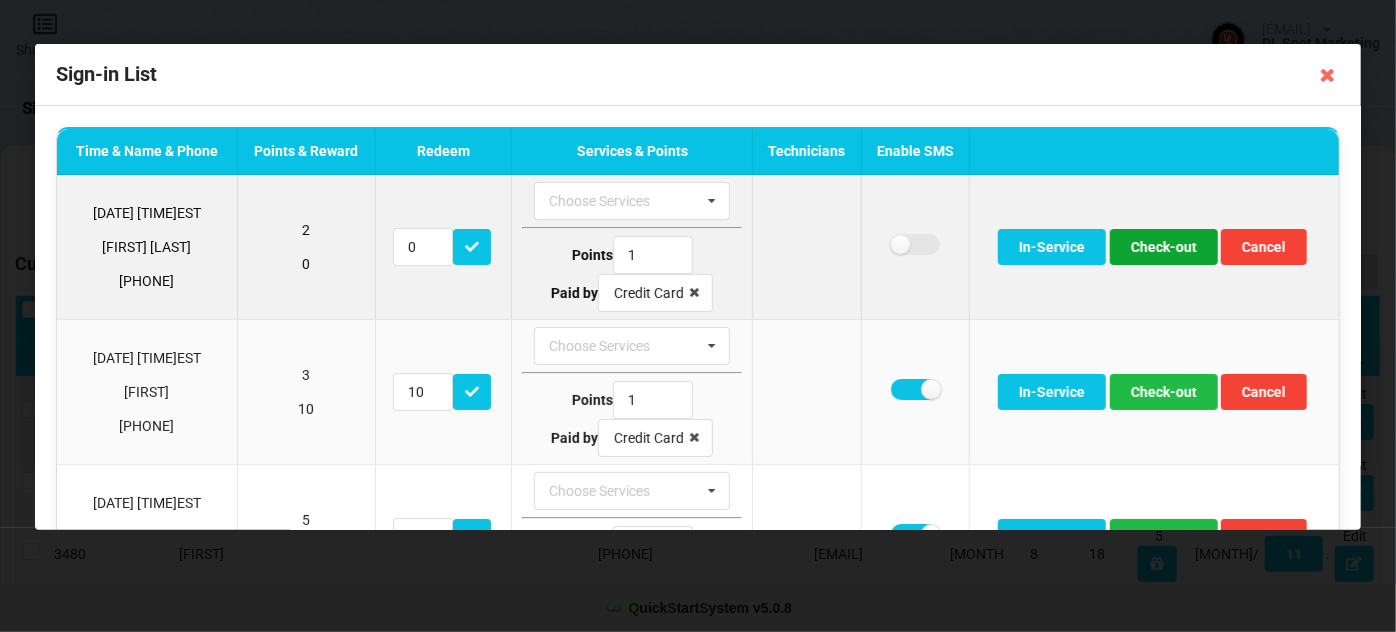 click on "Check-out" at bounding box center (1164, 247) 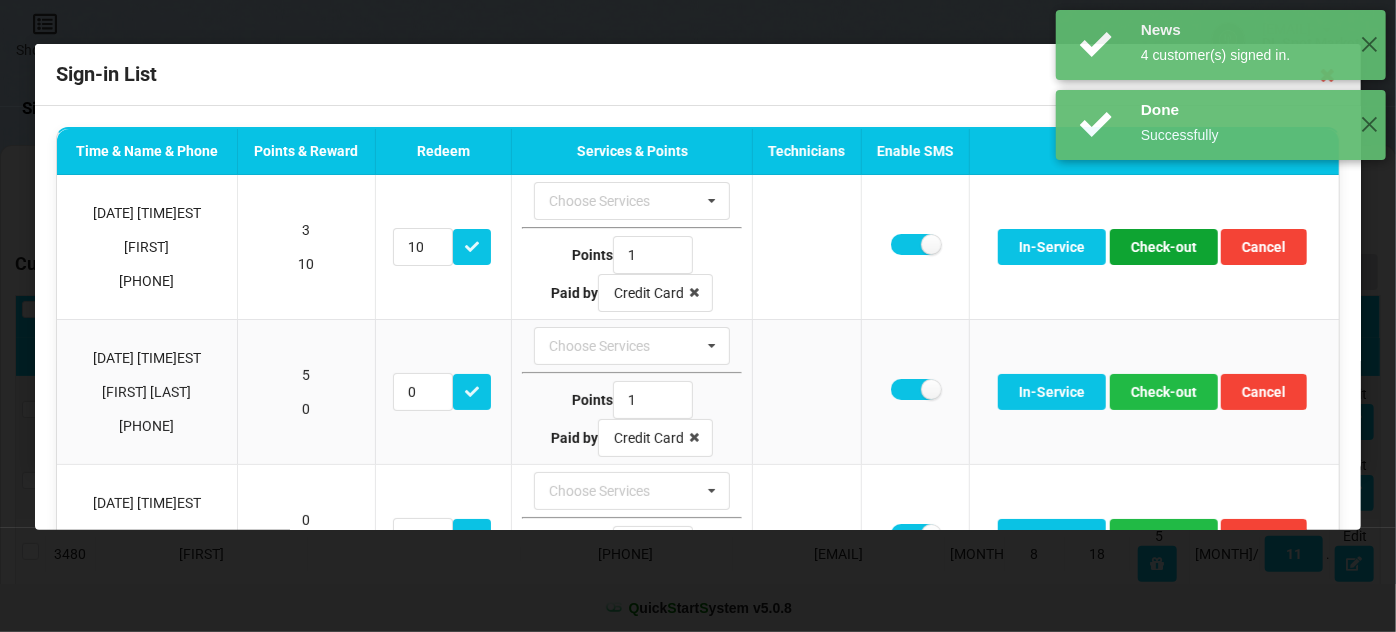 click on "Check-out" at bounding box center (1164, 247) 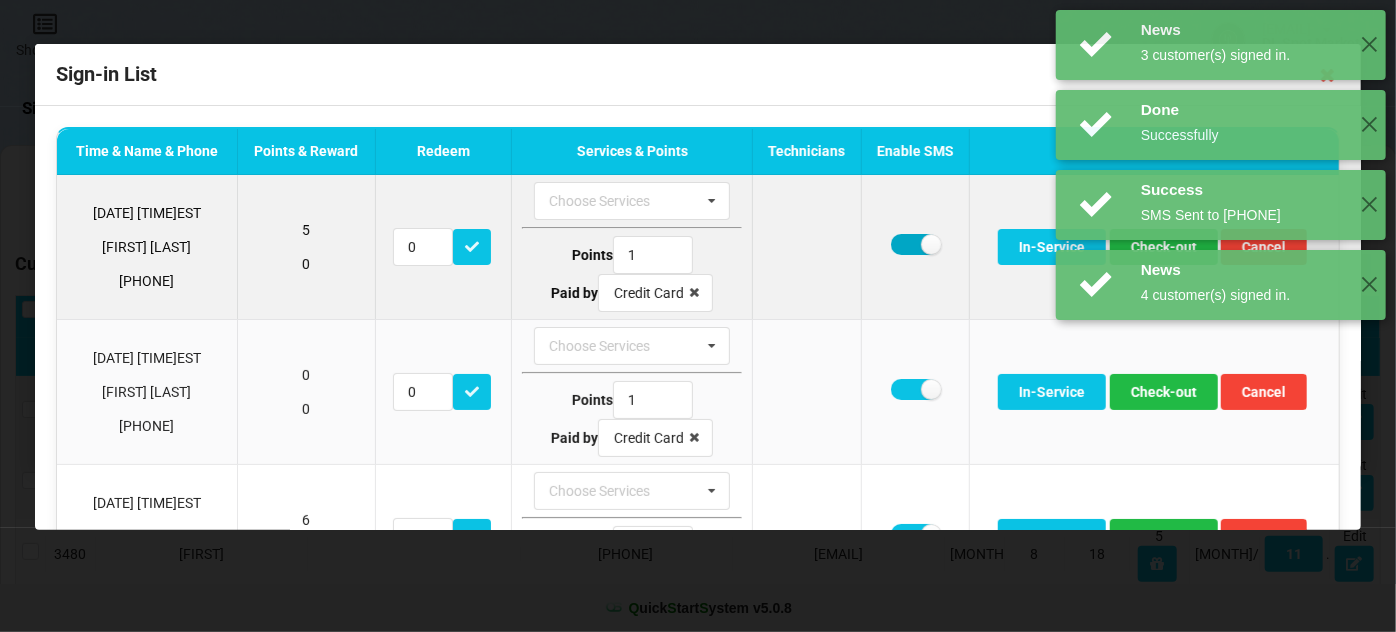 click at bounding box center (915, 244) 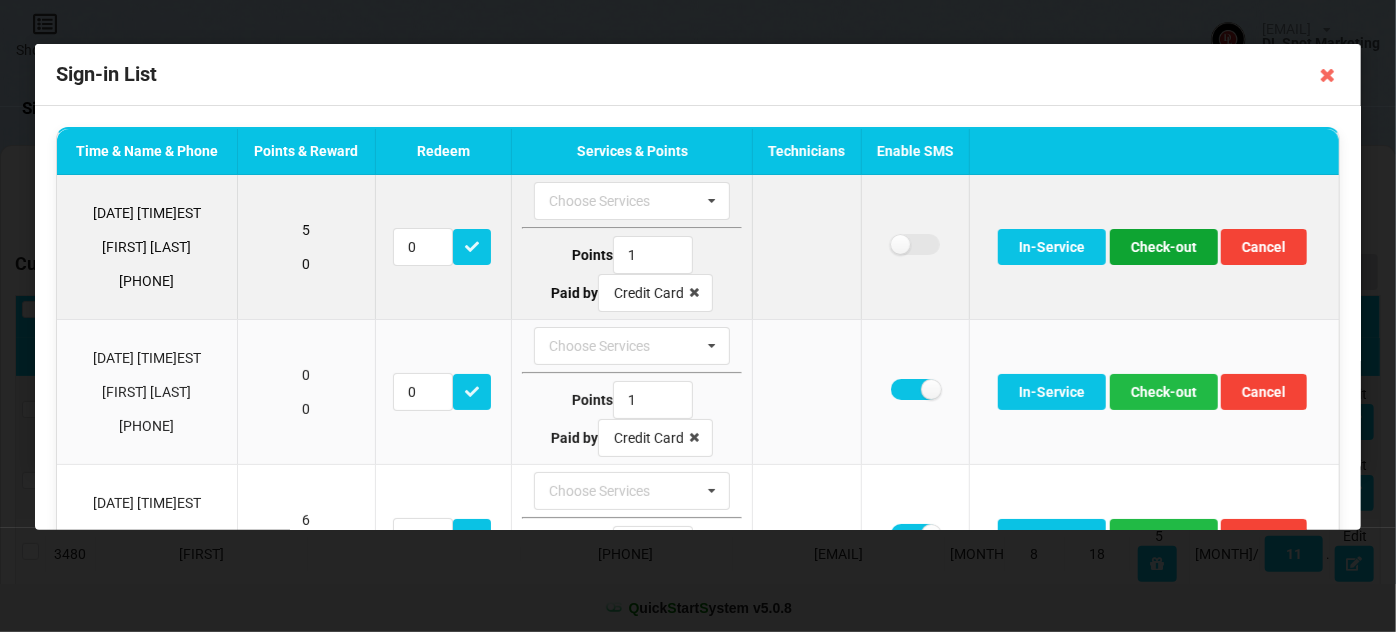 click on "Check-out" at bounding box center [1164, 247] 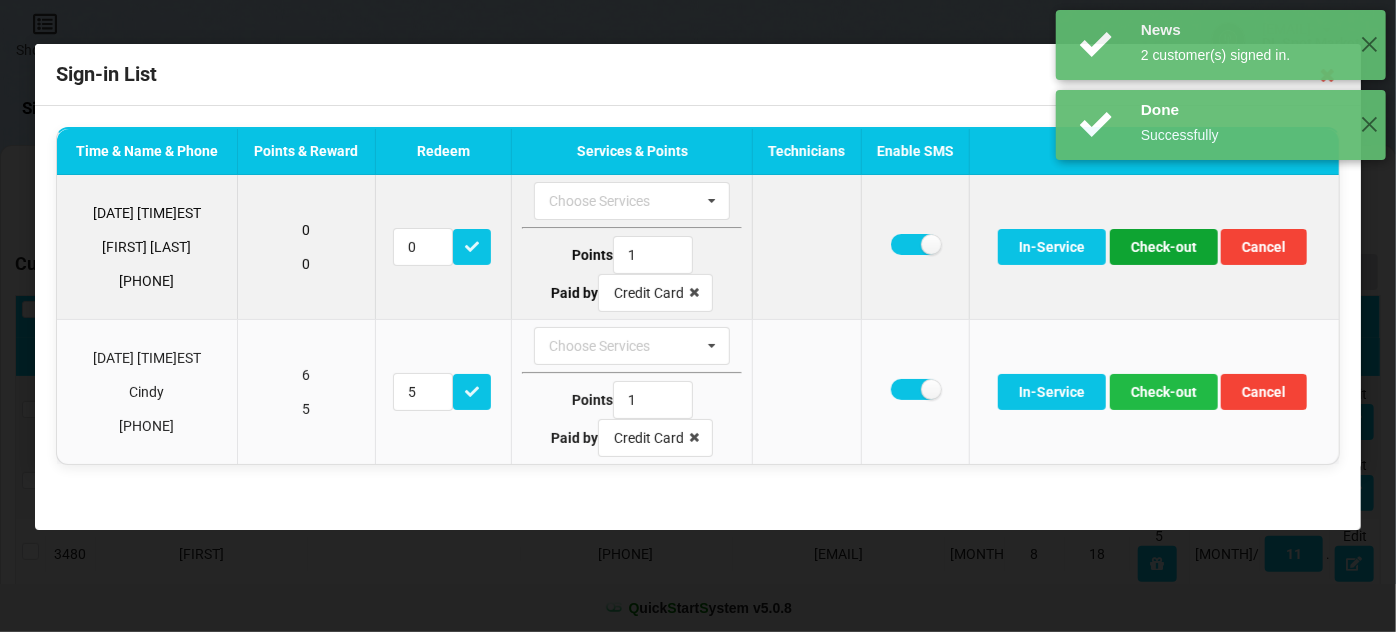 click on "Check-out" at bounding box center [1164, 247] 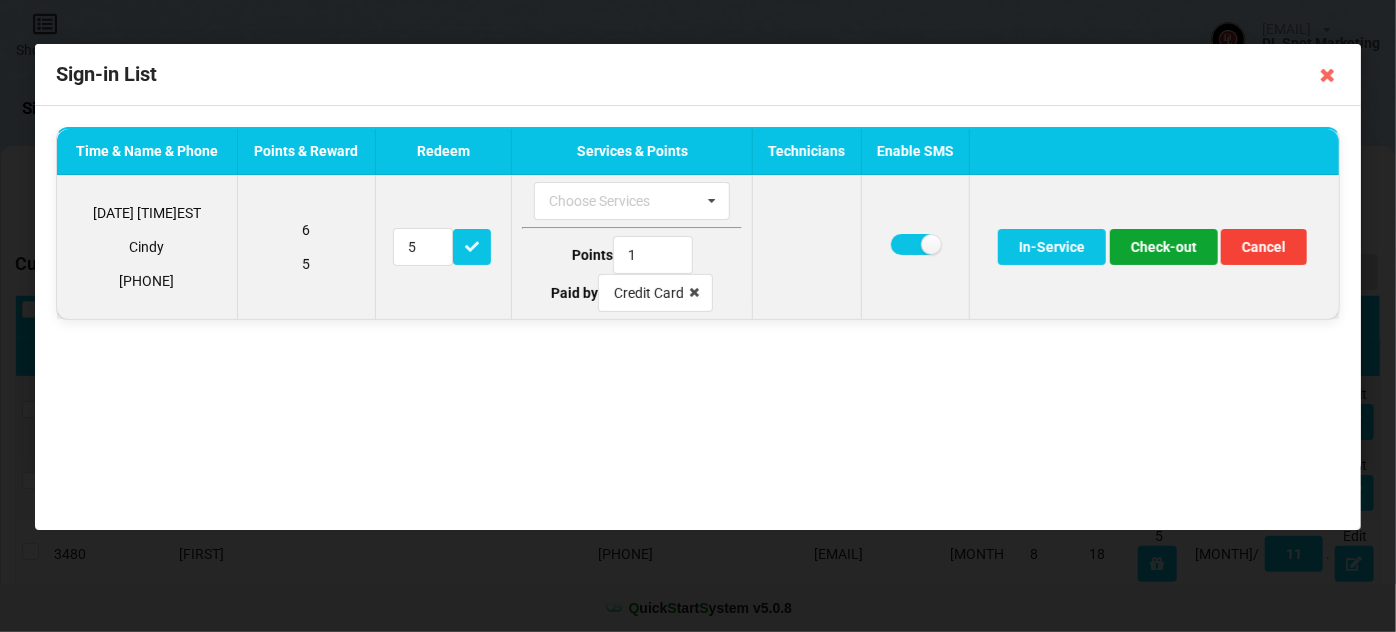 click on "Check-out" at bounding box center [1164, 247] 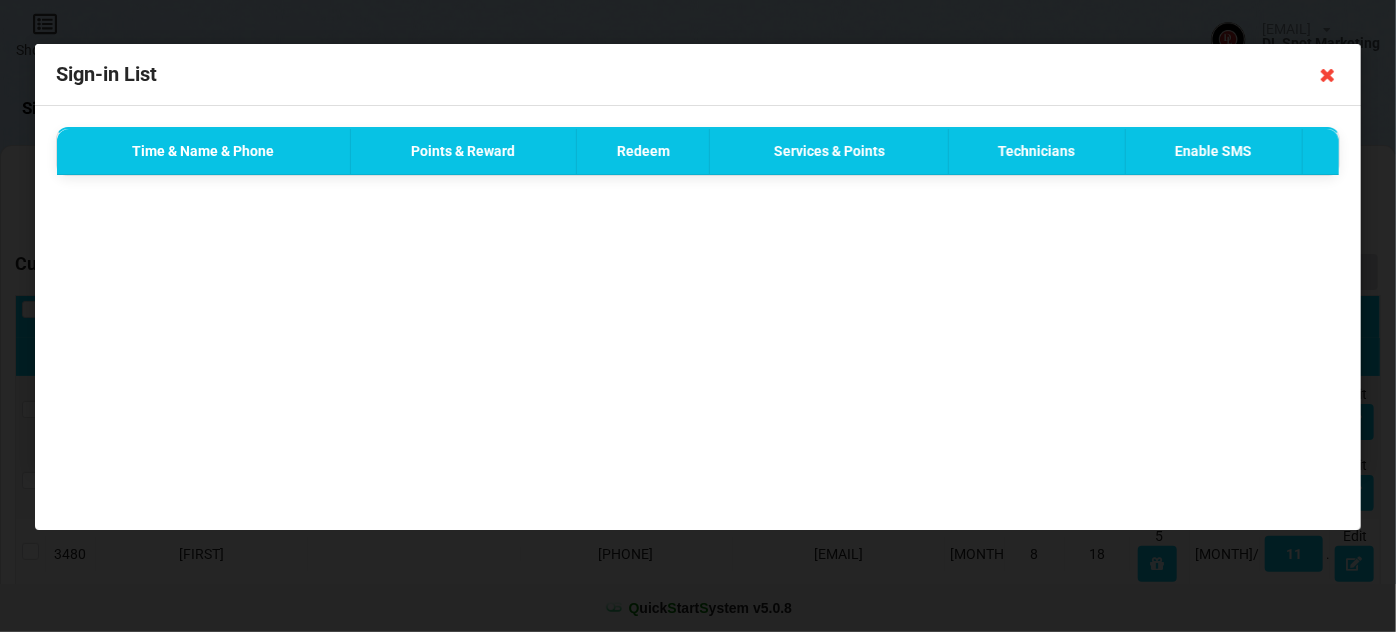 click at bounding box center [1328, 75] 